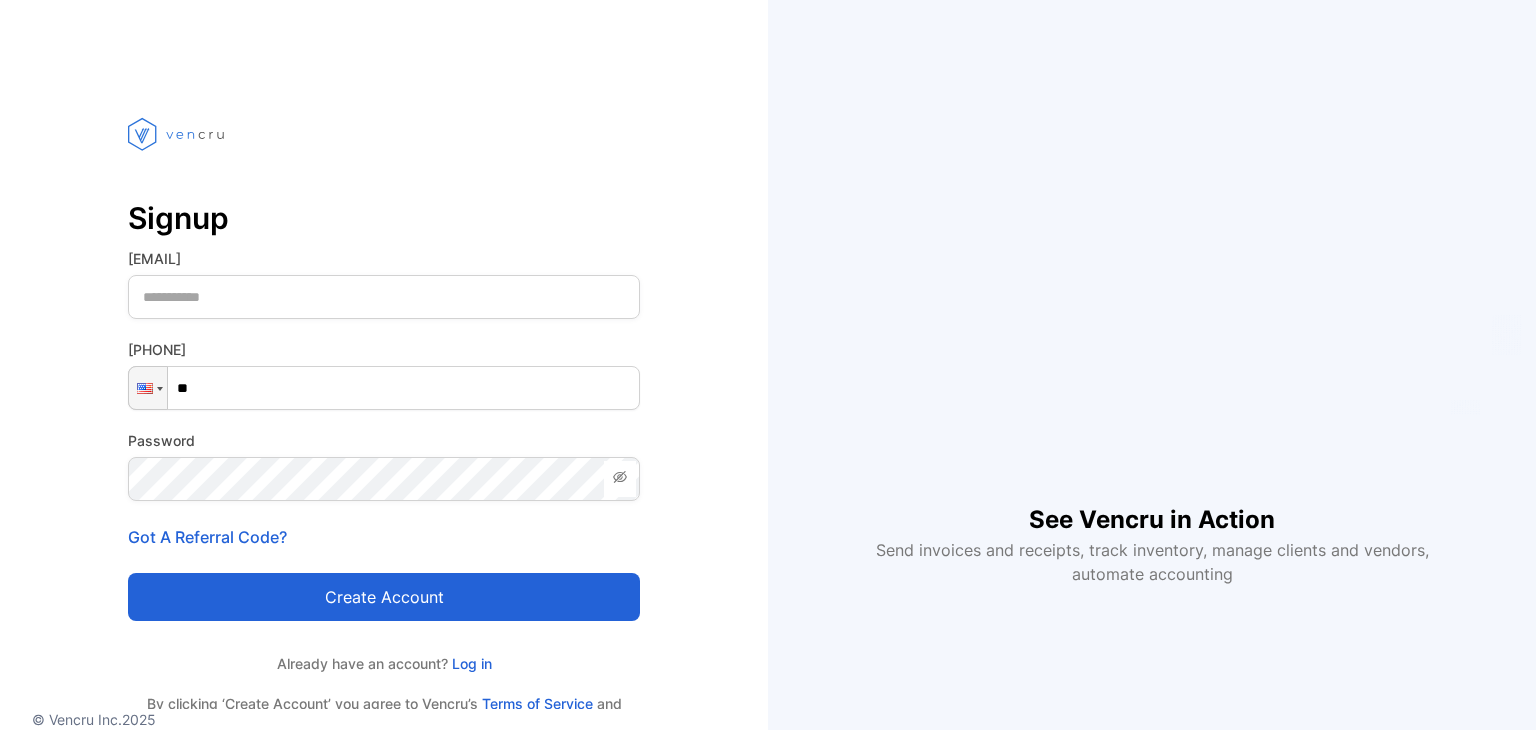 scroll, scrollTop: 0, scrollLeft: 0, axis: both 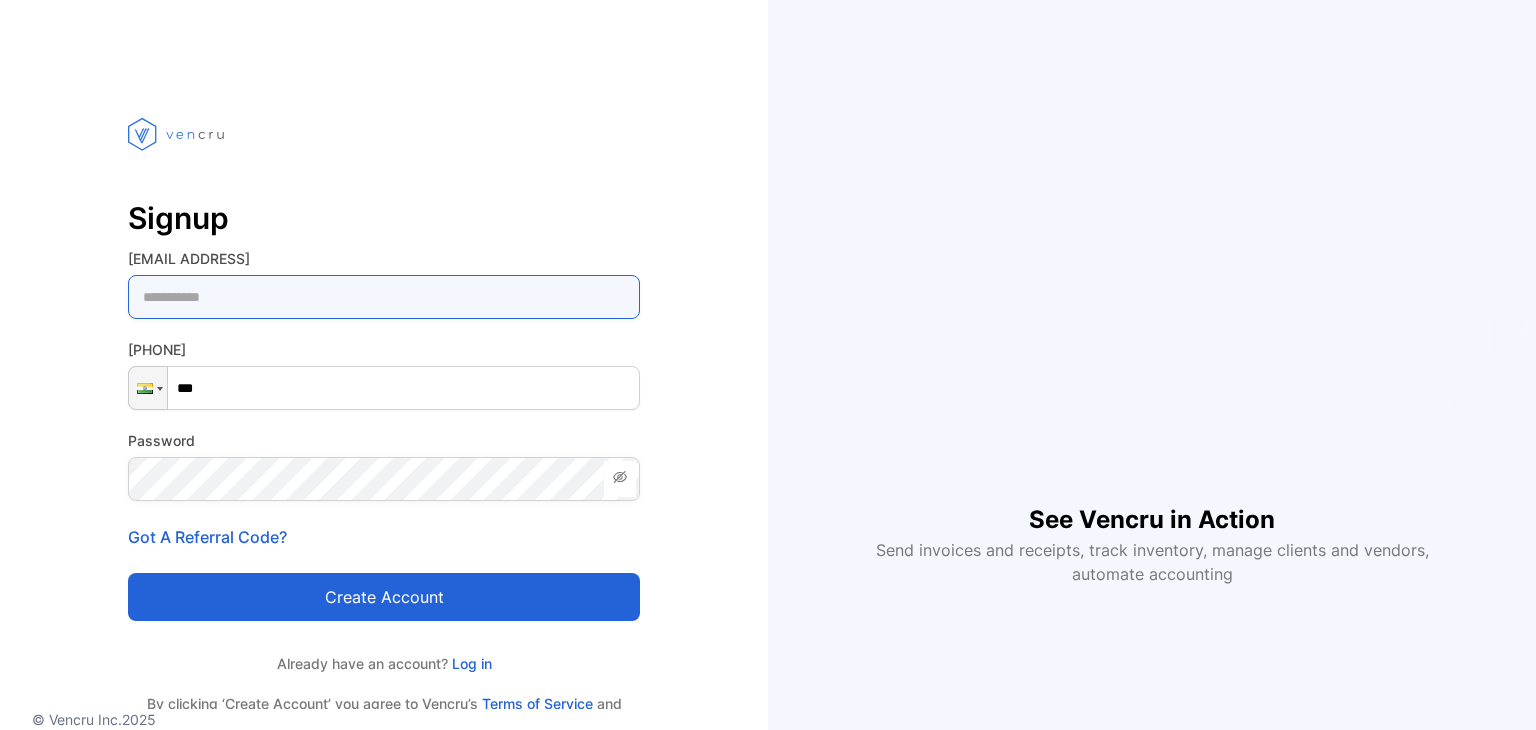 click at bounding box center (384, 297) 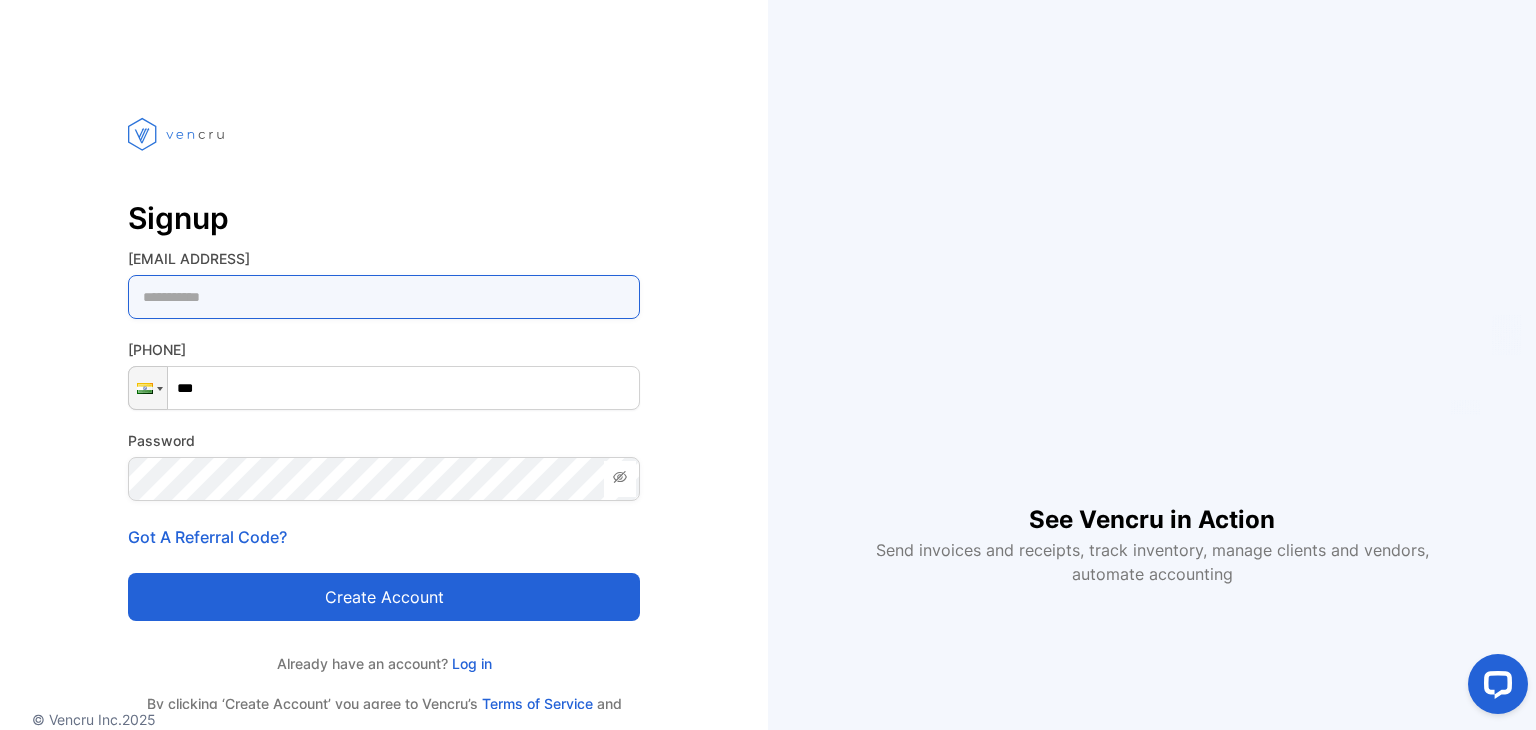 scroll, scrollTop: 0, scrollLeft: 0, axis: both 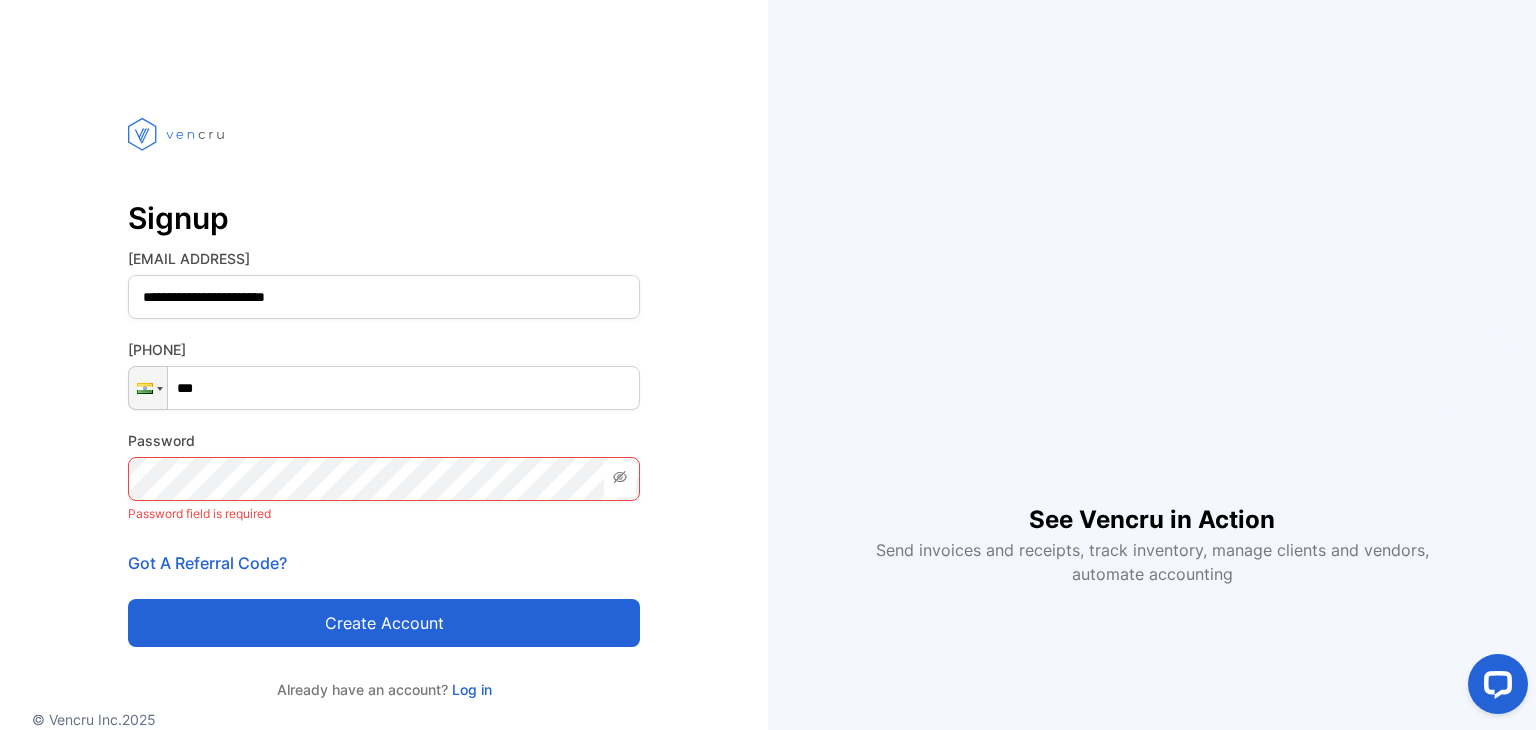 click on "***" at bounding box center (384, 388) 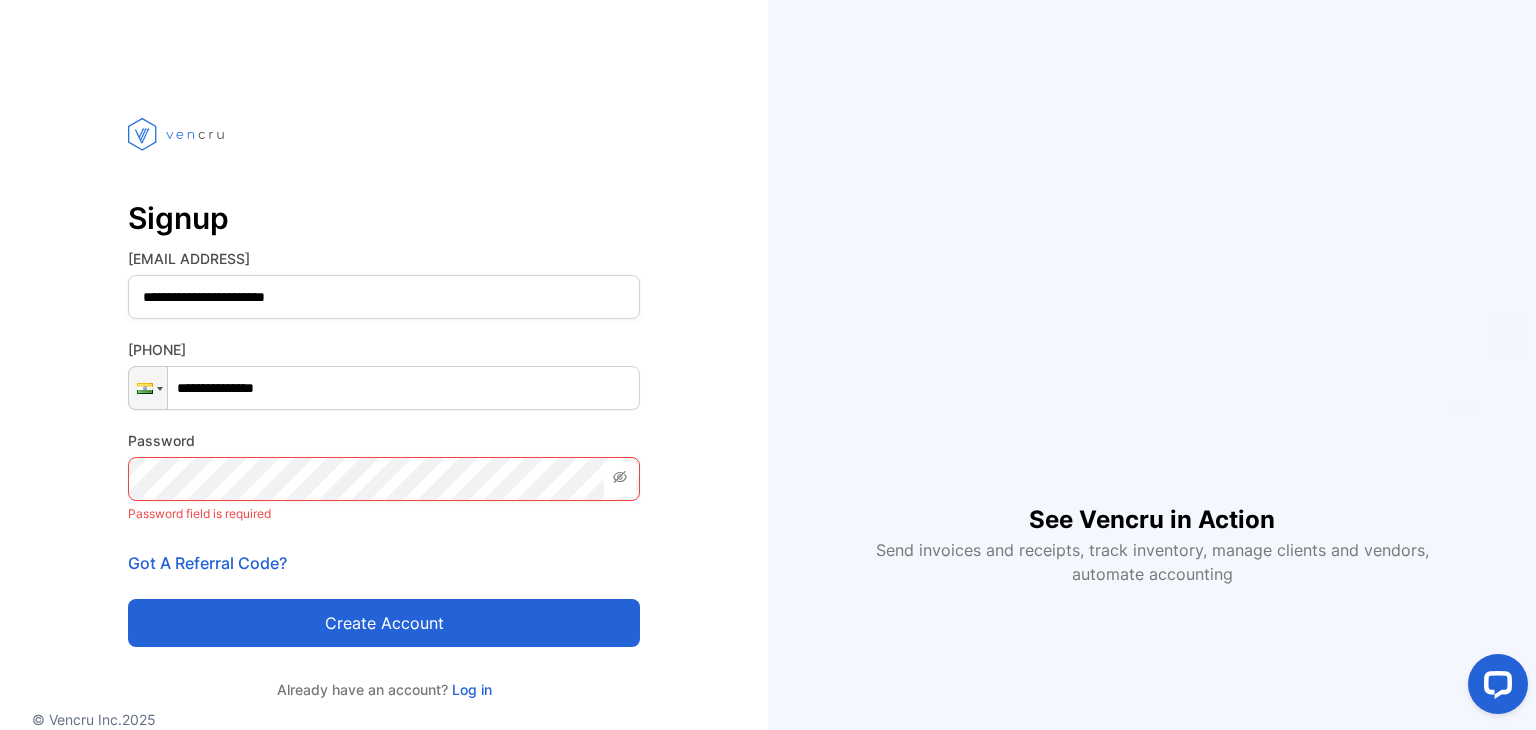 type on "**********" 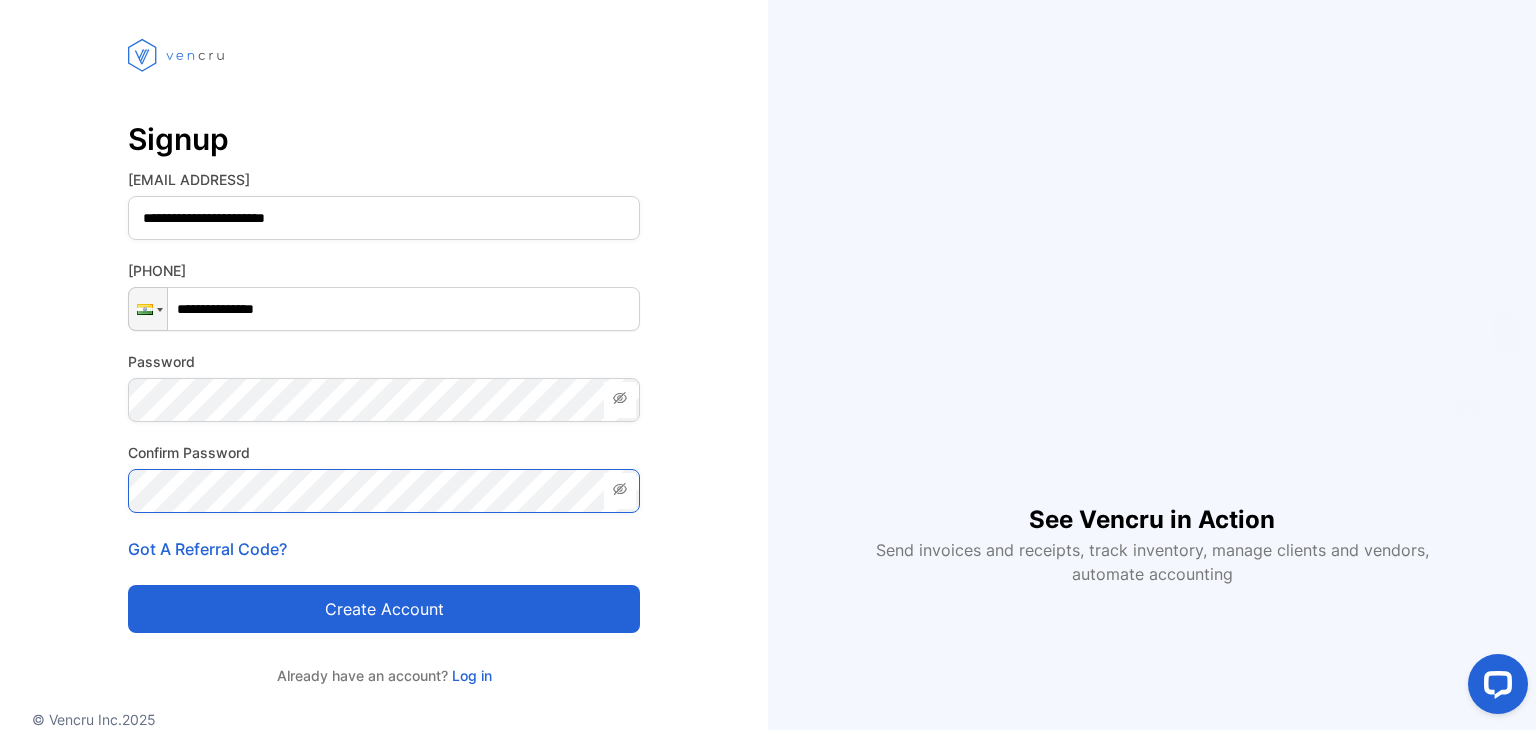 scroll, scrollTop: 176, scrollLeft: 0, axis: vertical 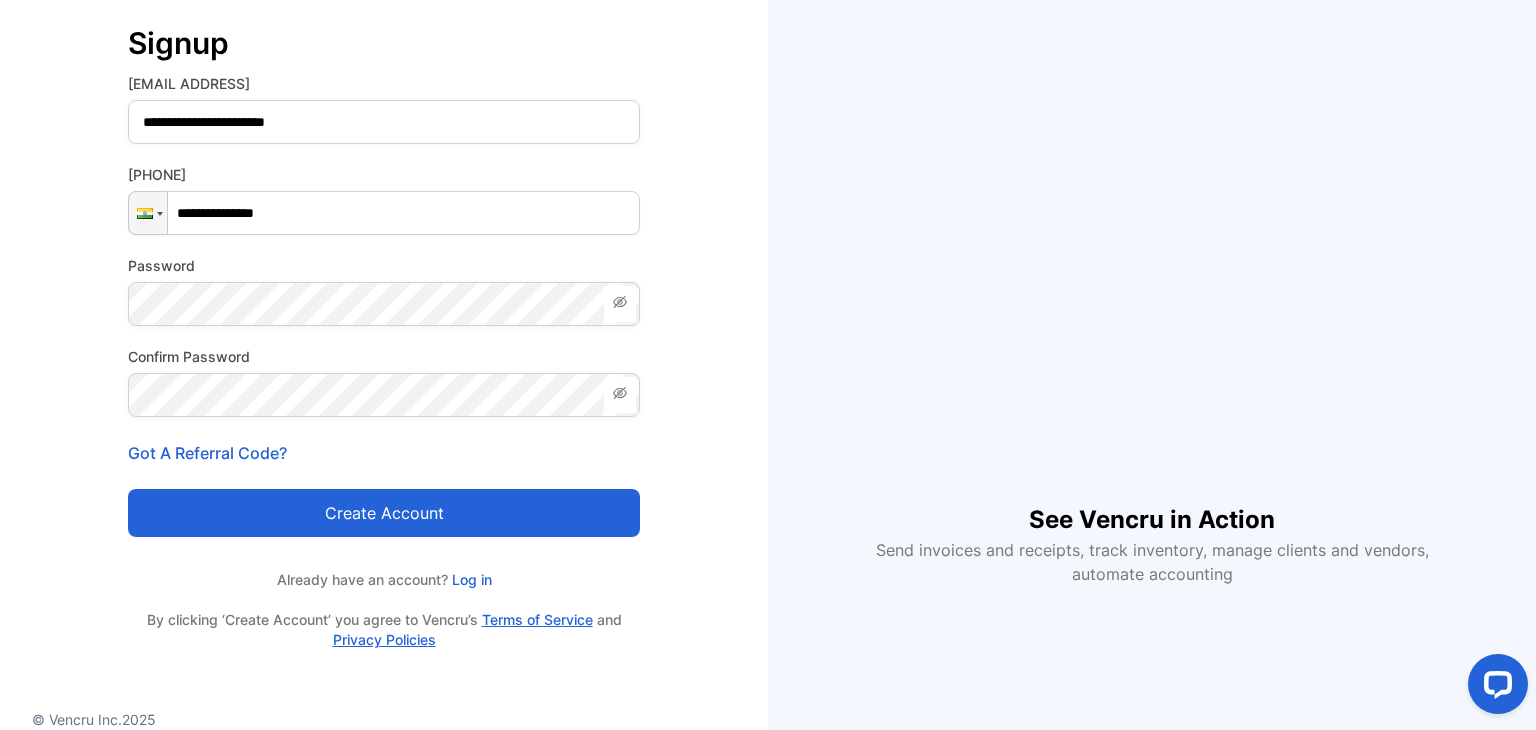 click on "Create account" at bounding box center [384, 513] 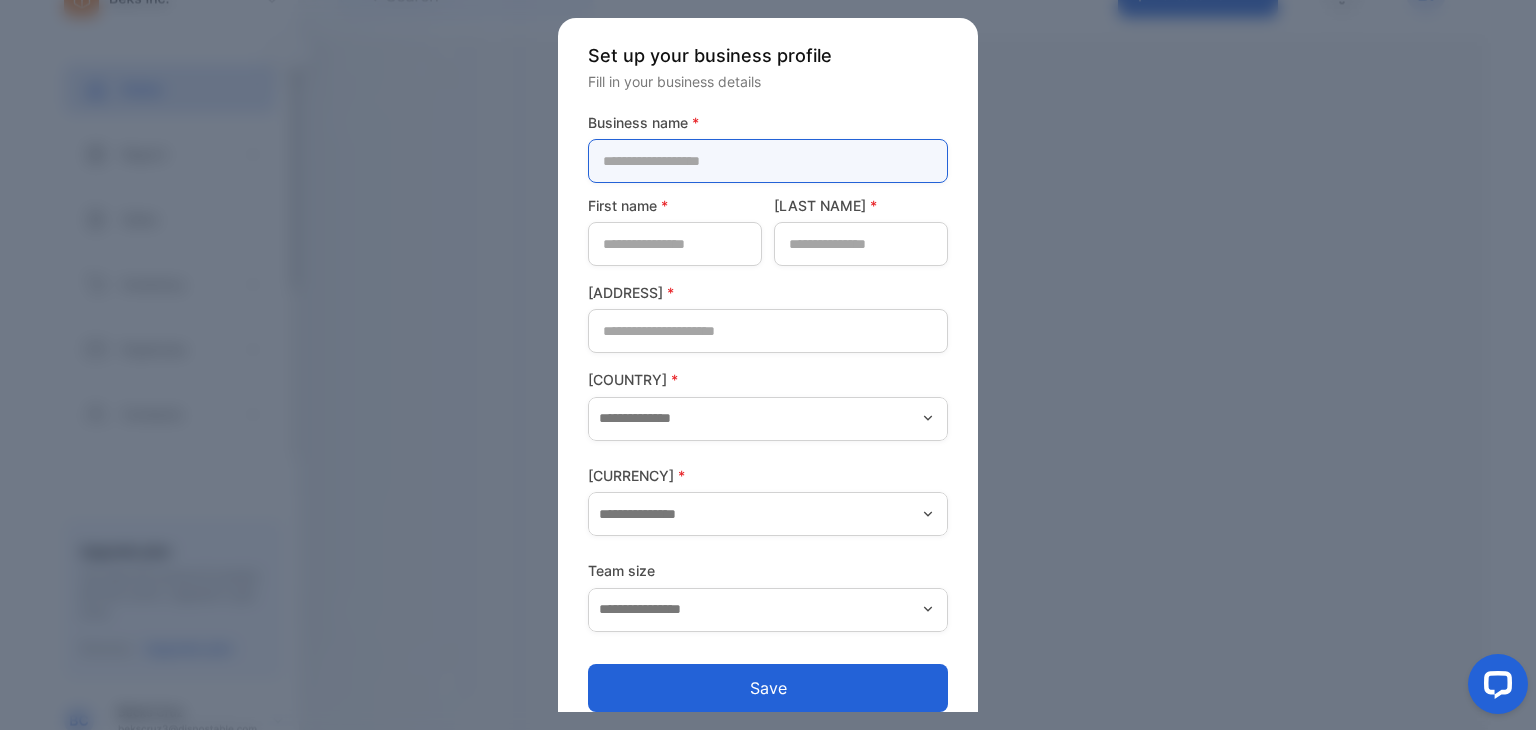 click at bounding box center [768, 161] 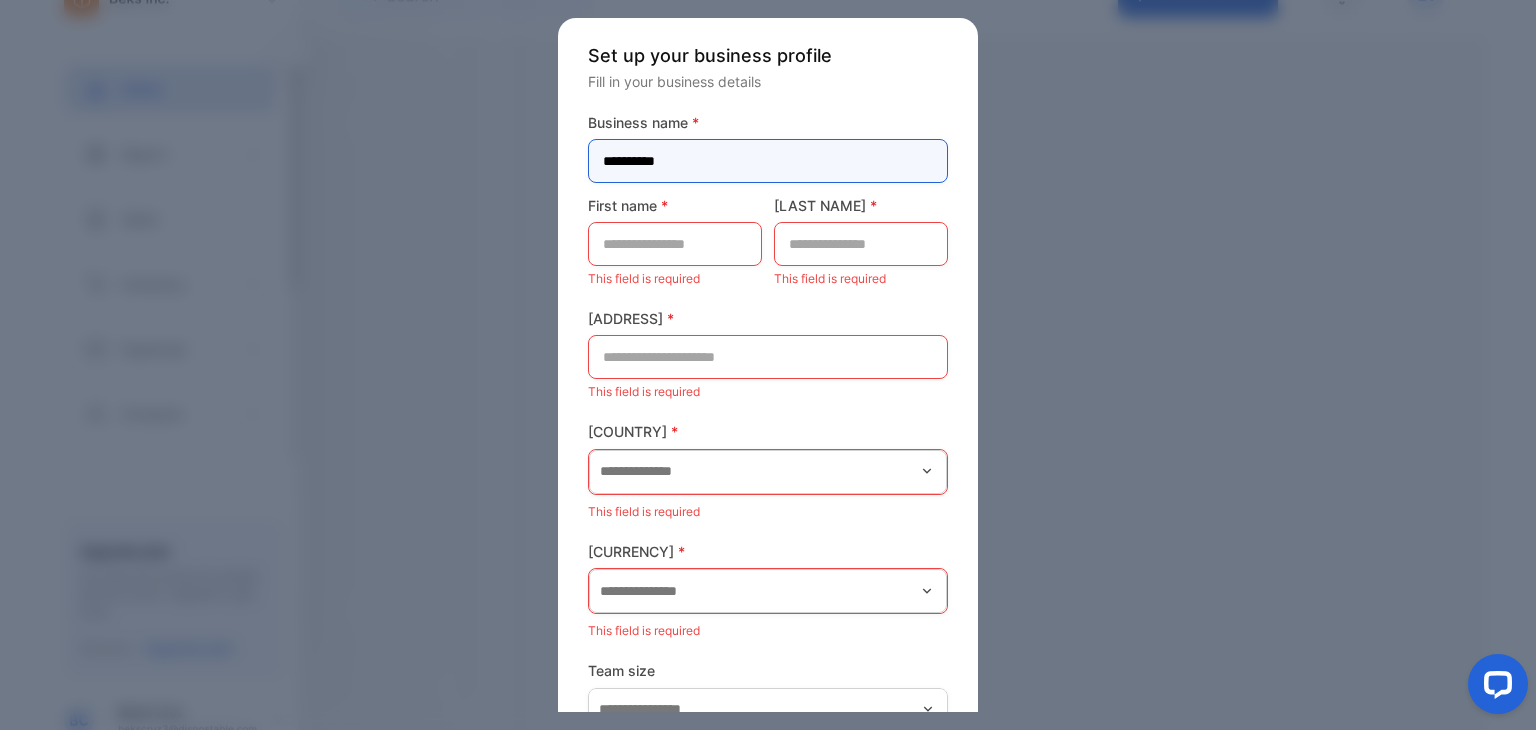 type on "**********" 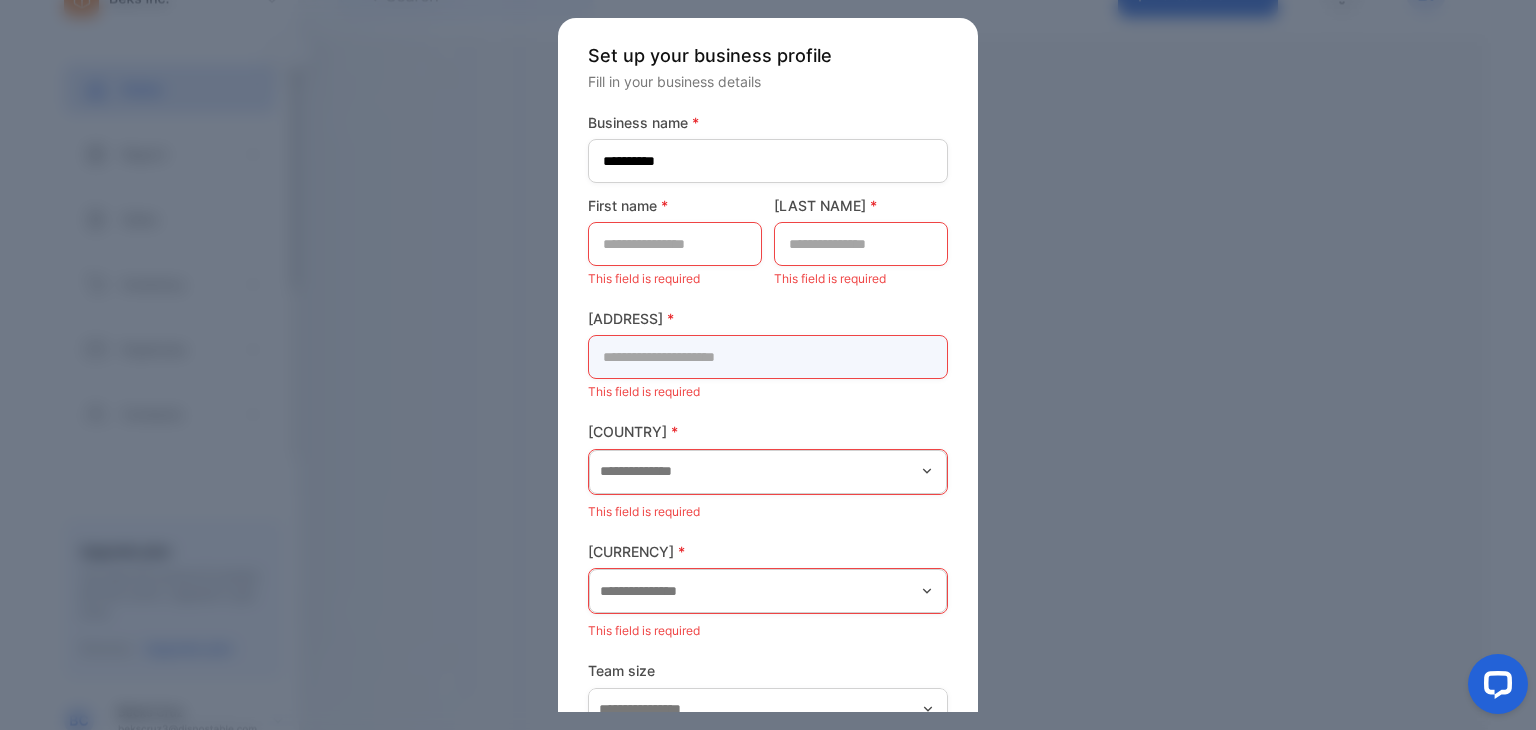 click at bounding box center [768, 357] 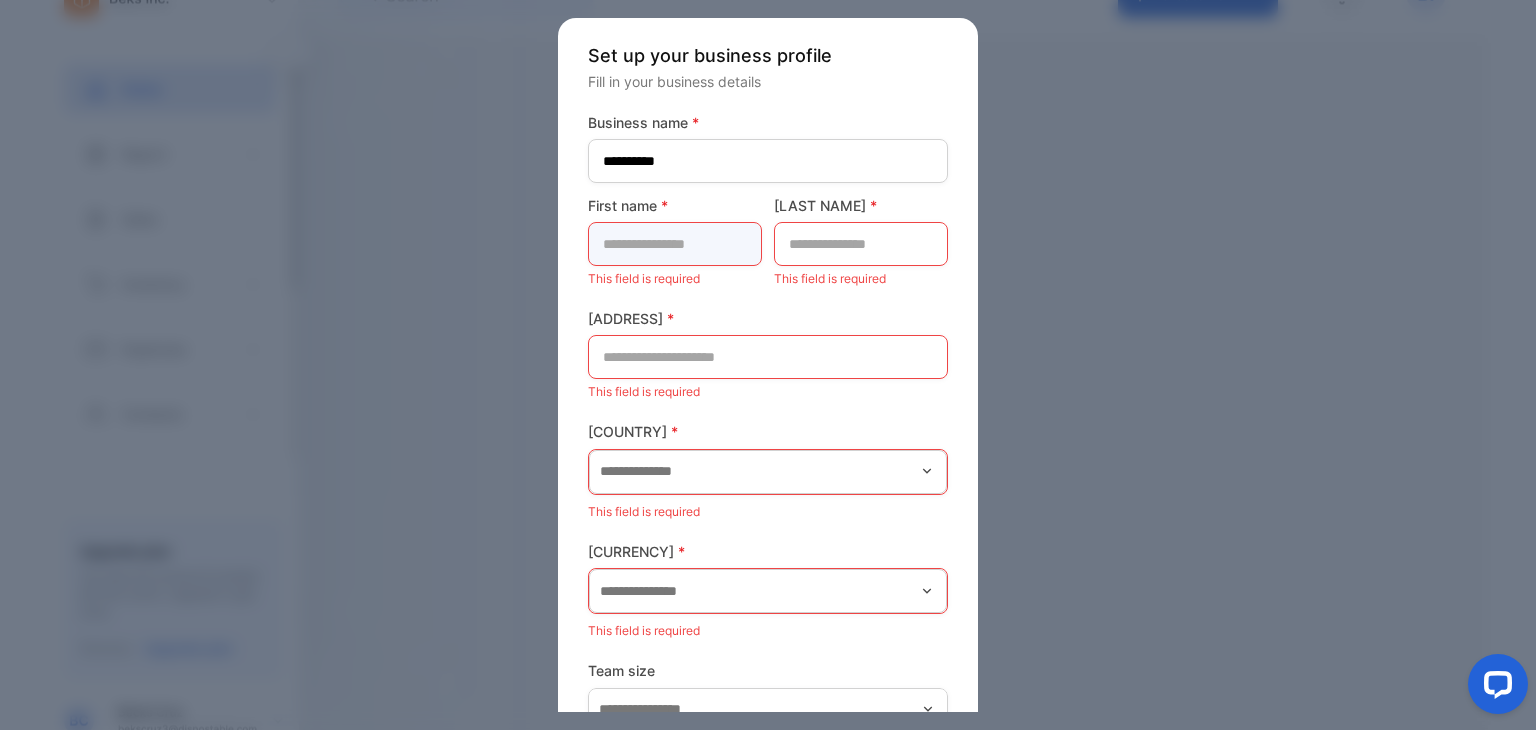 click at bounding box center [675, 244] 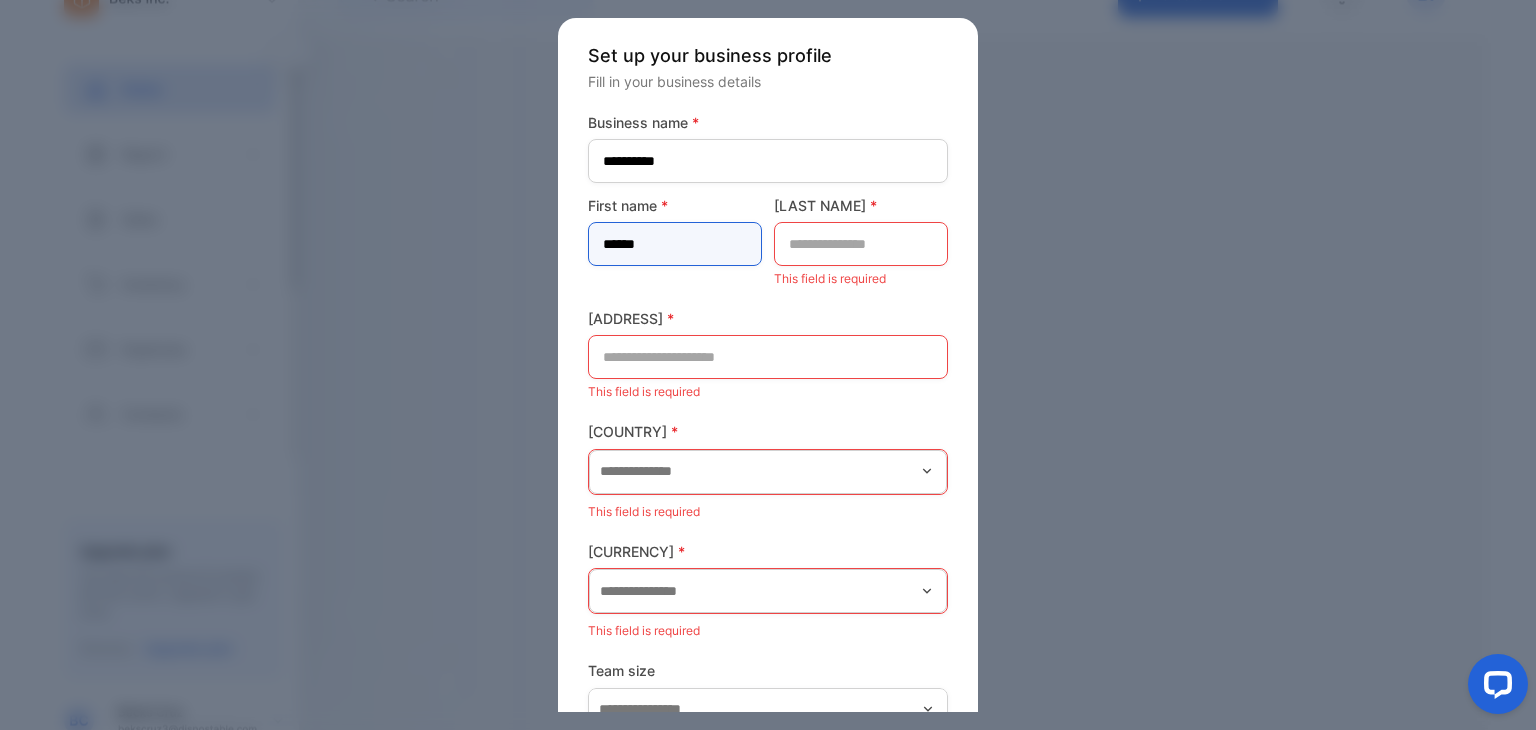 drag, startPoint x: 663, startPoint y: 244, endPoint x: 539, endPoint y: 257, distance: 124.67959 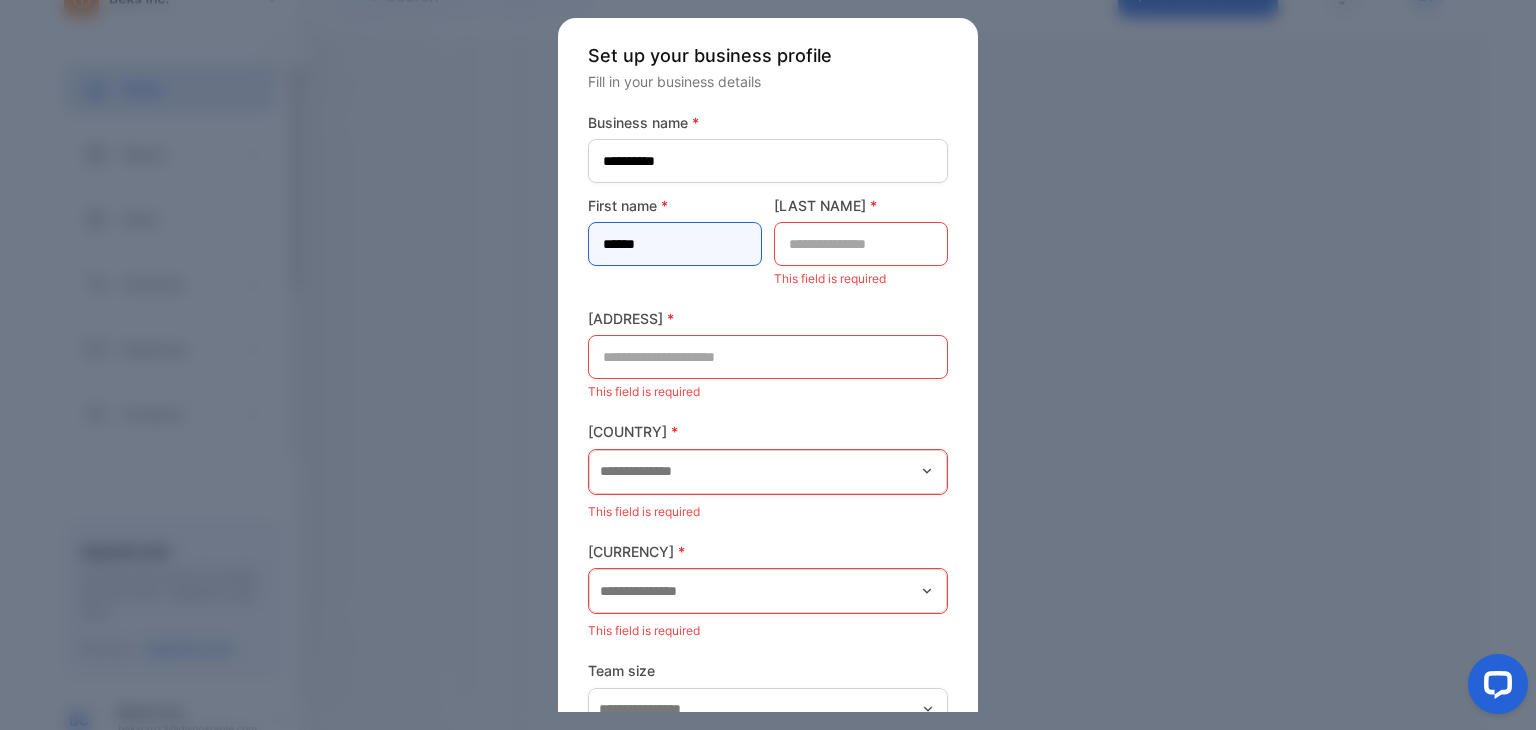 click on "Set up your business profile Fill in your business details Business name   * [BUSINESS_NAME] First name   * [FIRST_NAME] Last name   * This field is required Business address   * [ADDRESS] Country   * This field is required   Currency   * This field is required   Team size     Save" at bounding box center (768, 365) 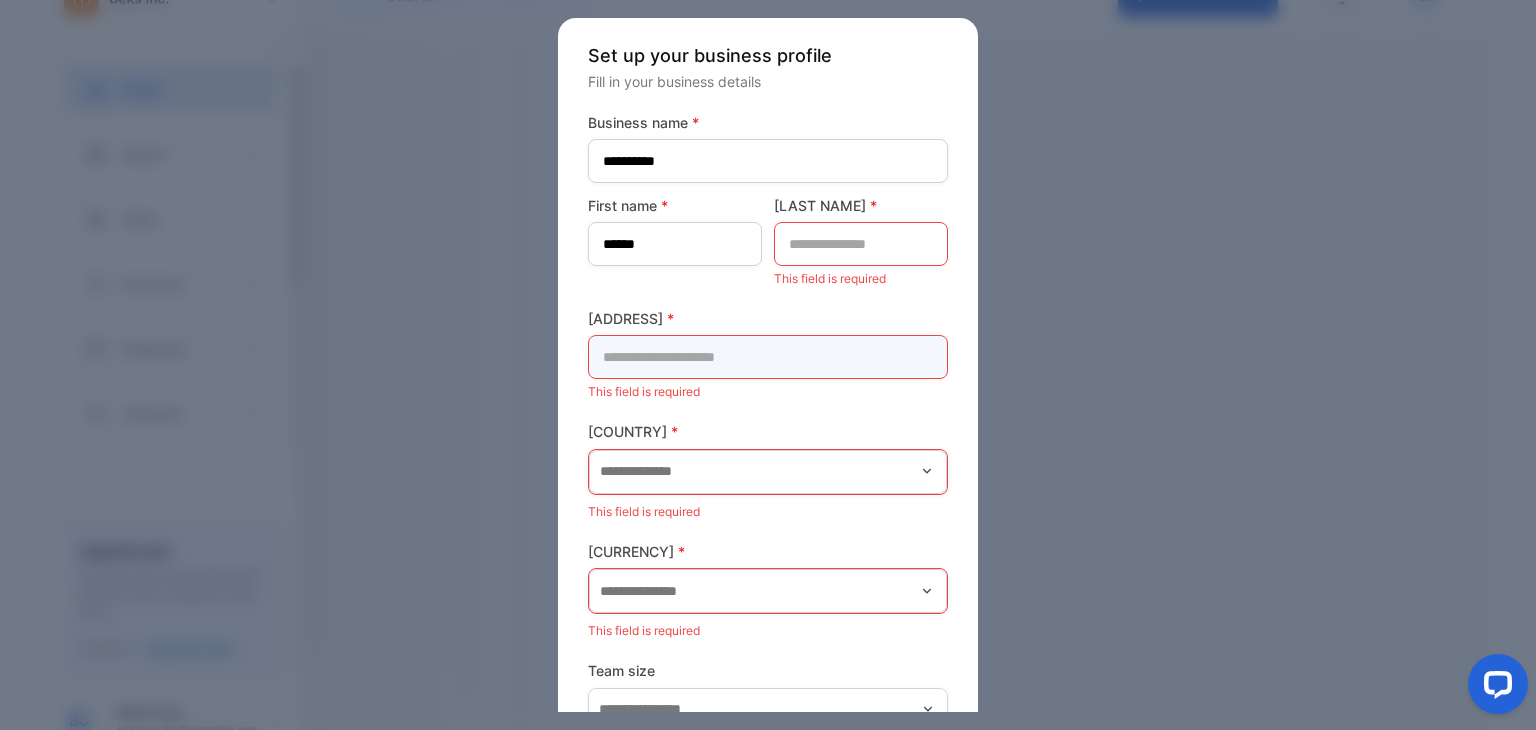 click at bounding box center [768, 357] 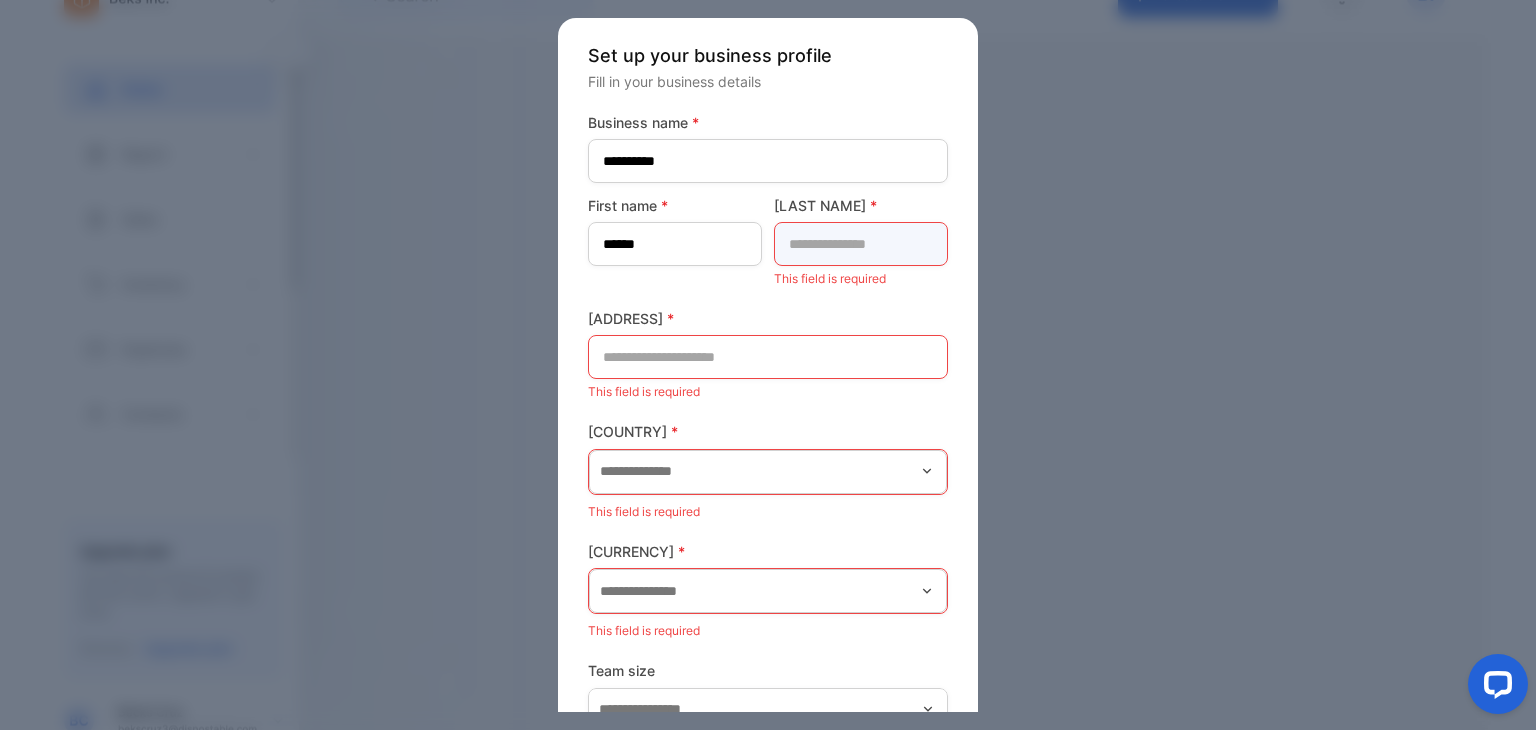 click at bounding box center (861, 244) 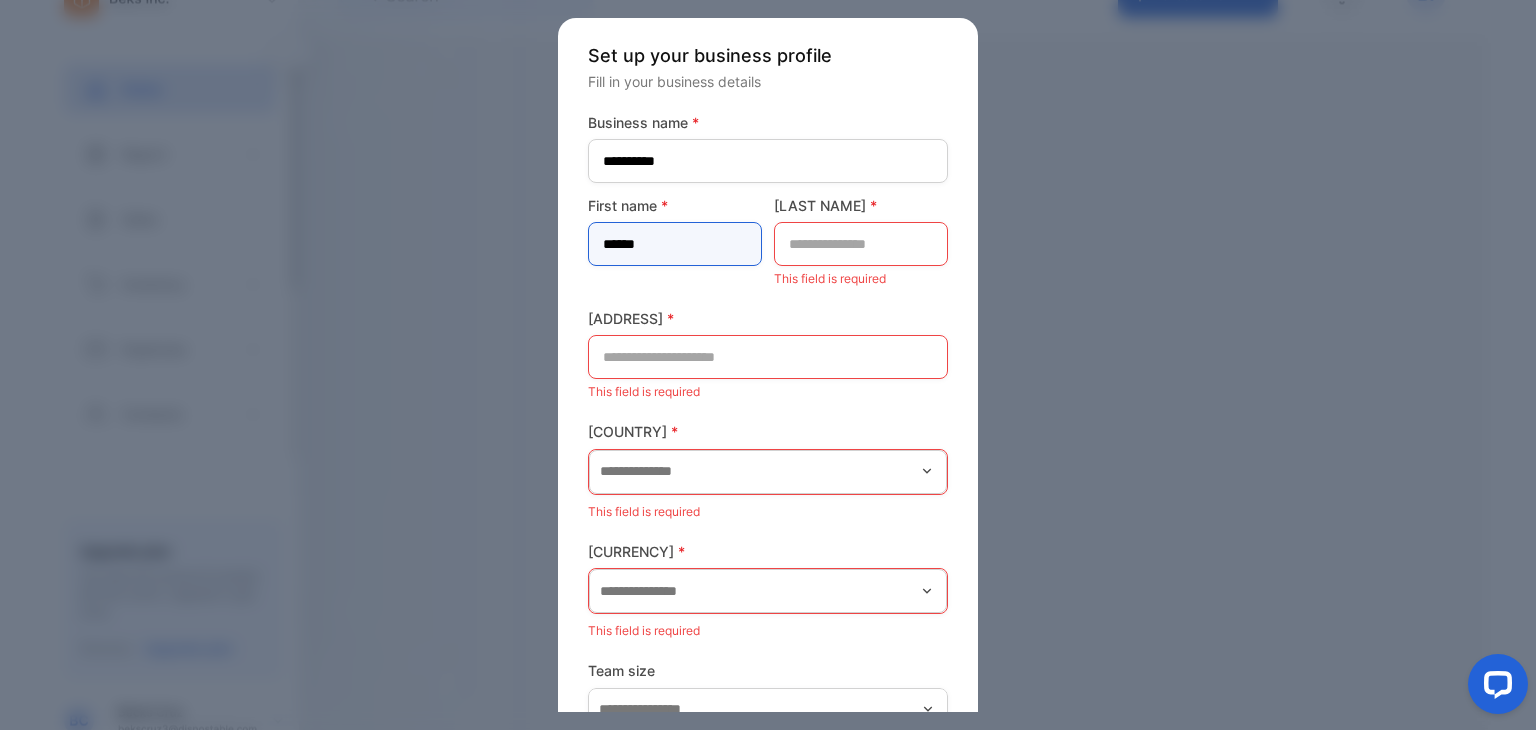drag, startPoint x: 622, startPoint y: 245, endPoint x: 654, endPoint y: 245, distance: 32 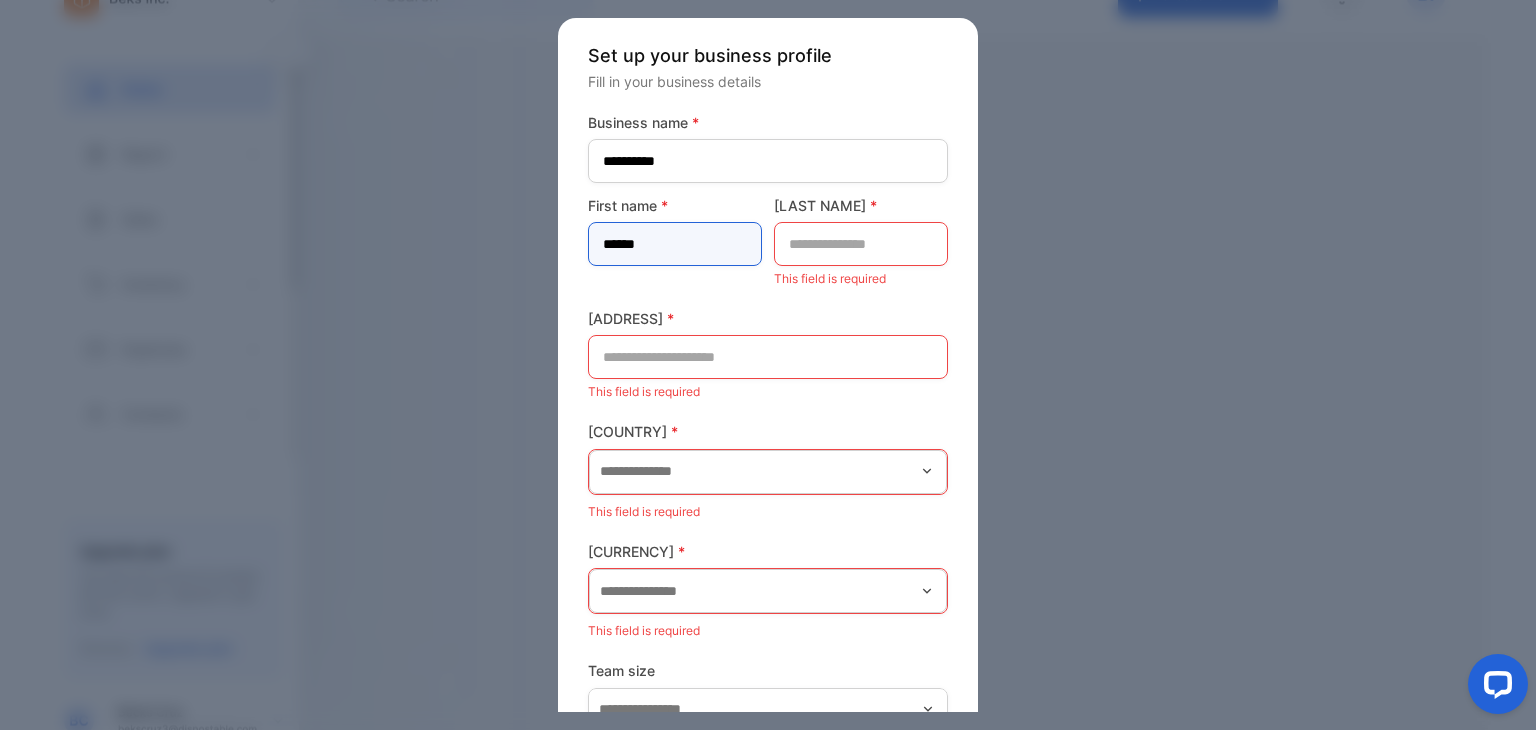 click on "******" at bounding box center (675, 244) 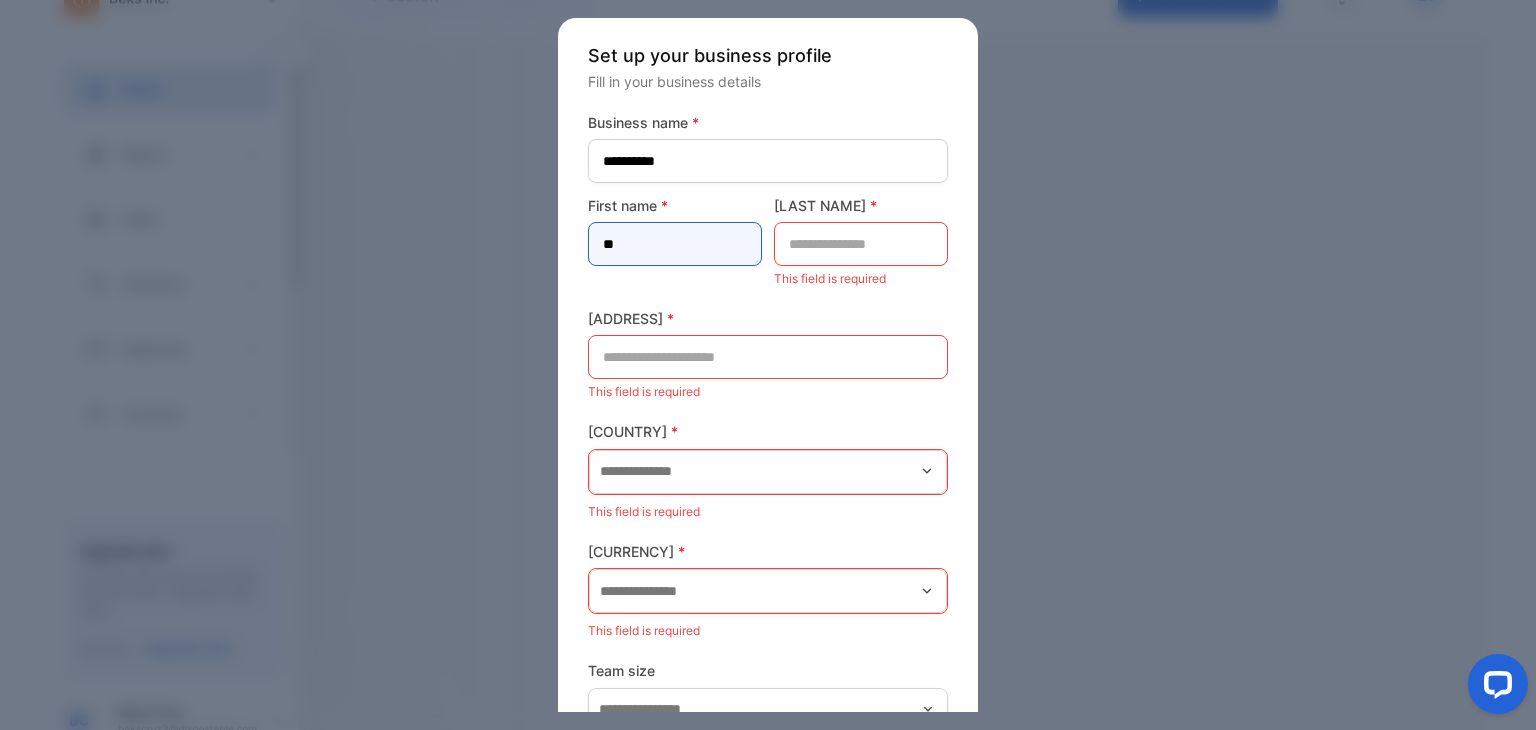 type on "**" 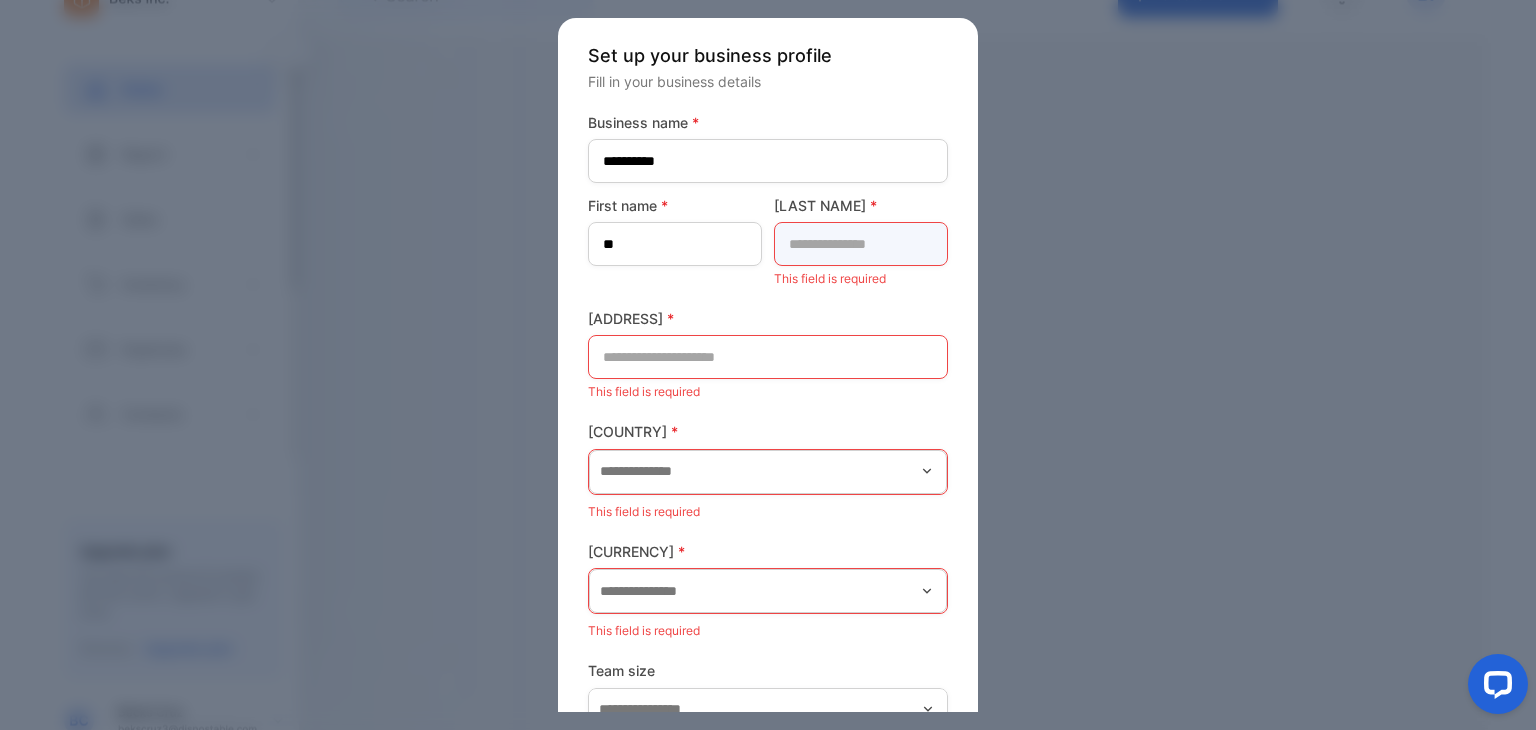 click at bounding box center (861, 244) 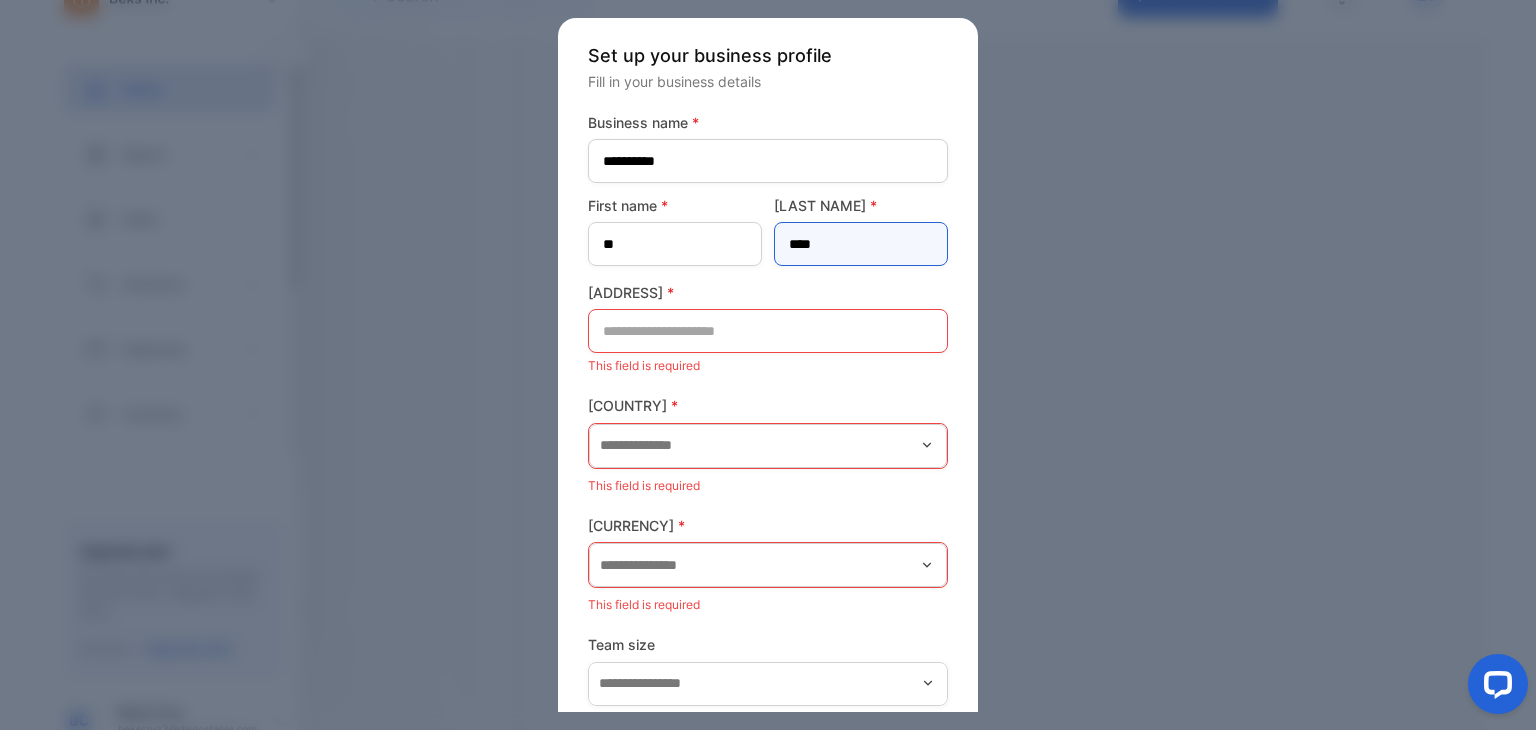 type on "****" 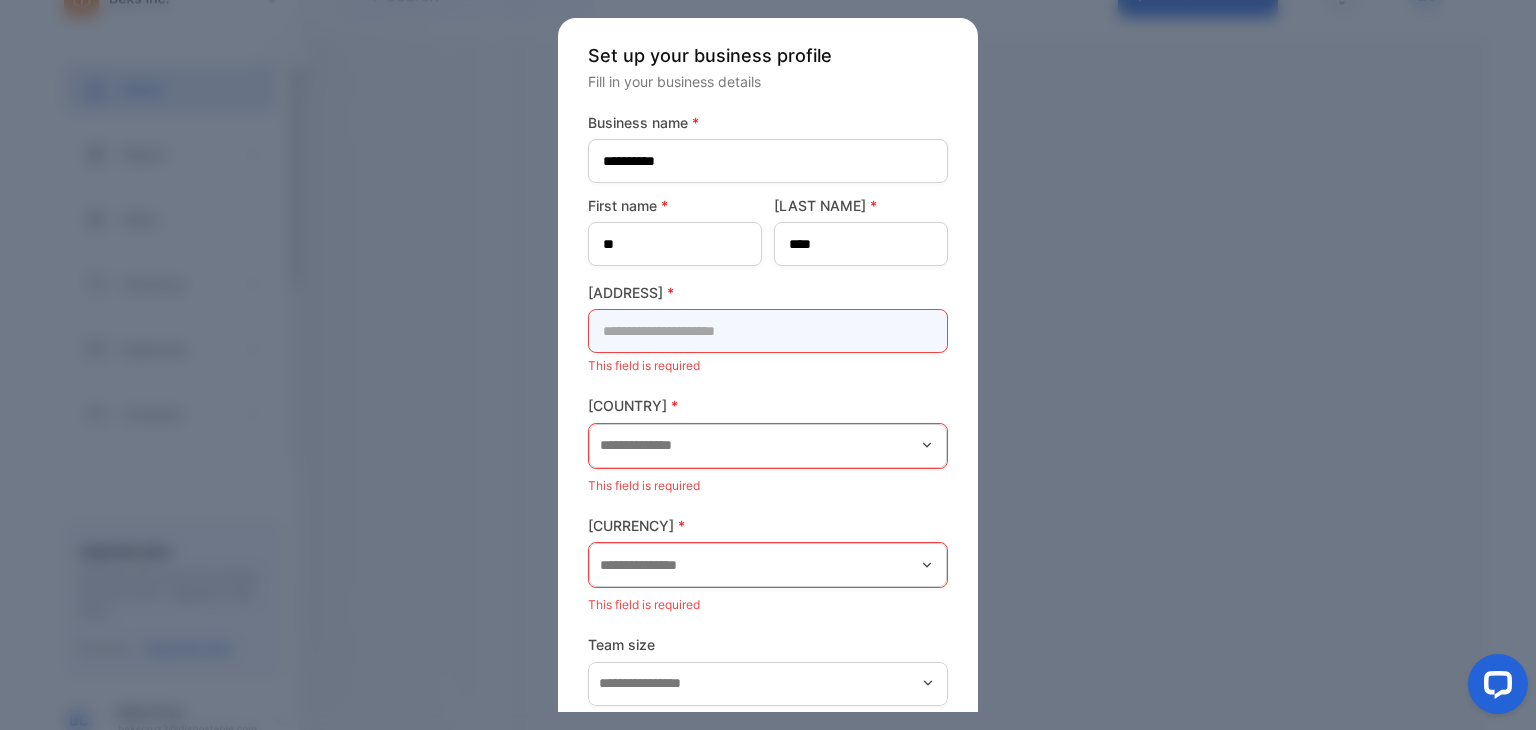click at bounding box center [768, 331] 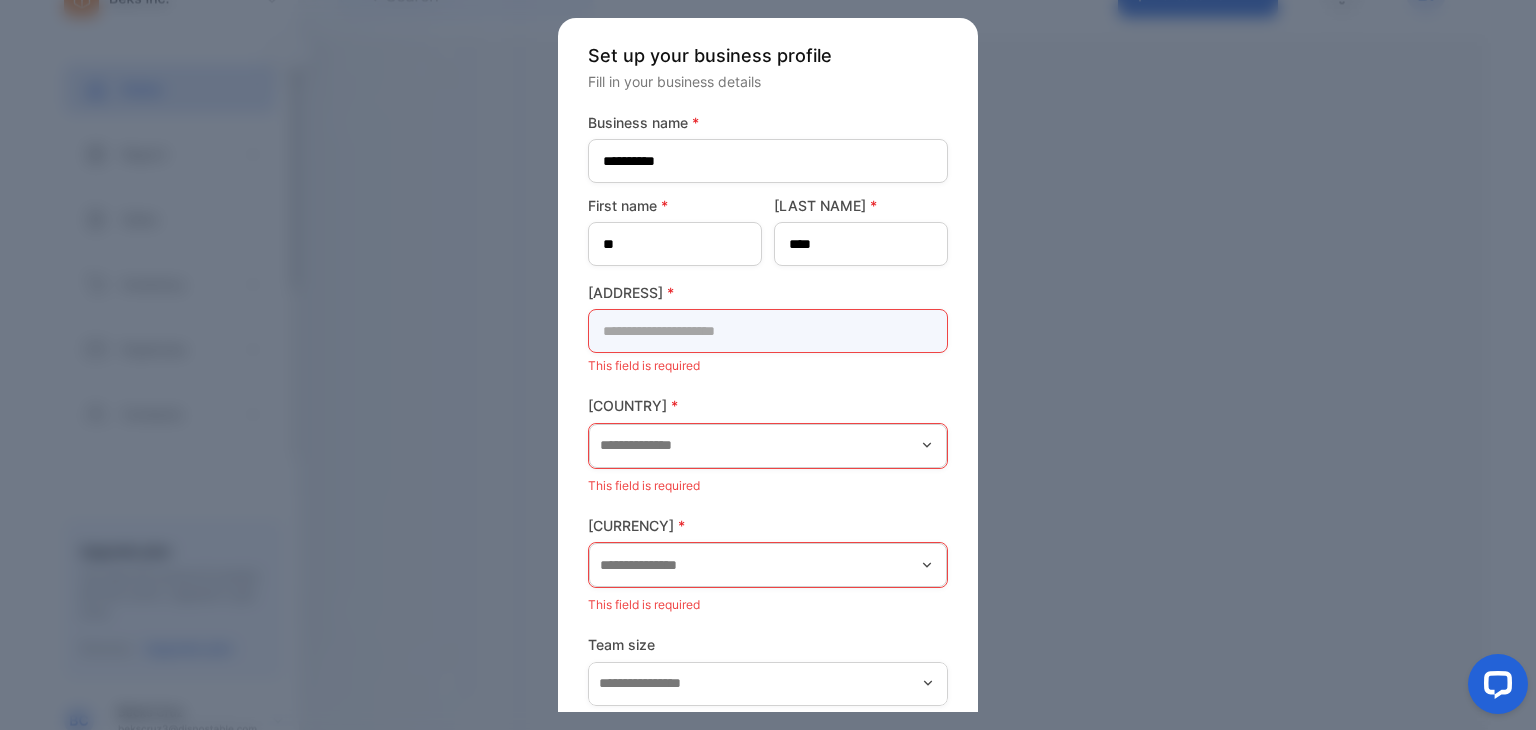 paste on "**********" 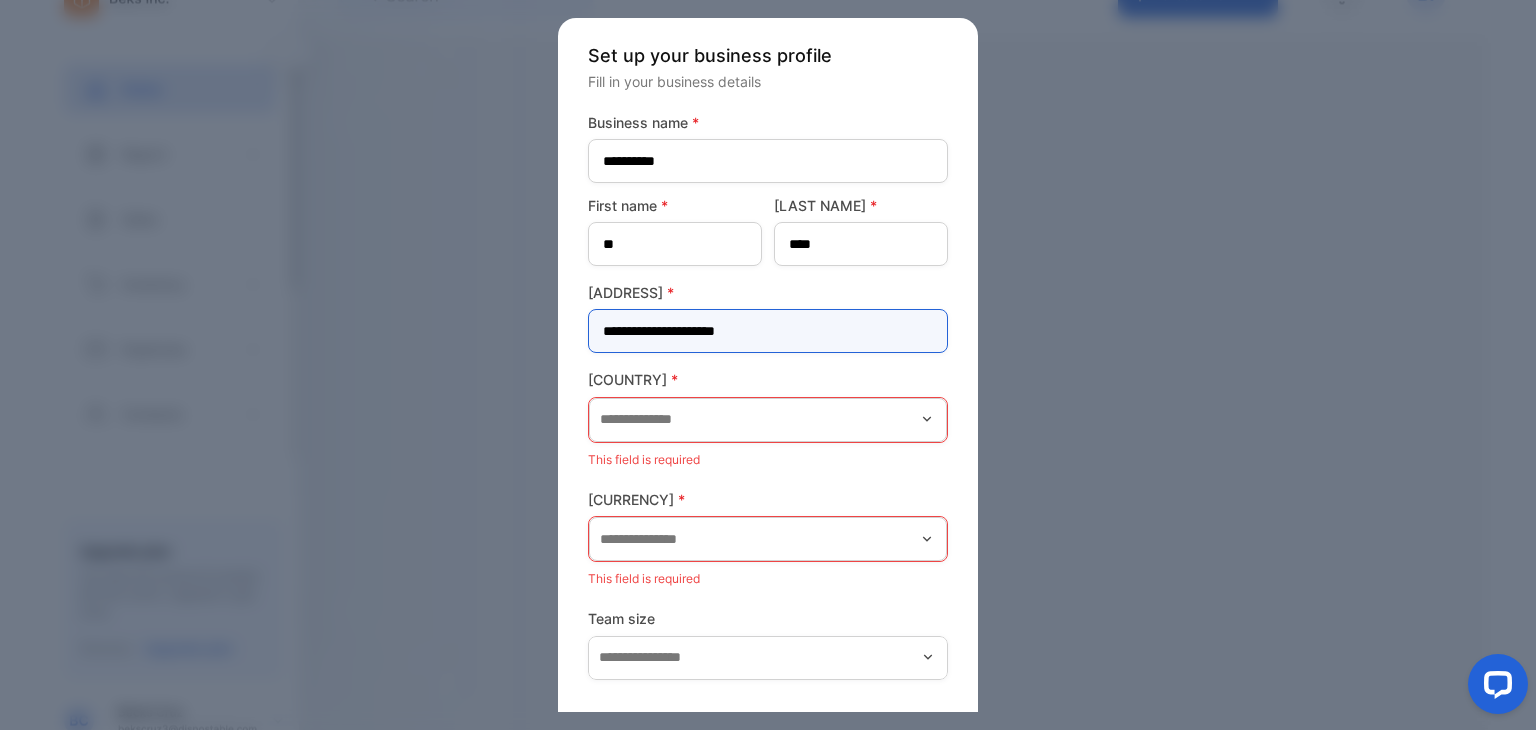 paste on "**********" 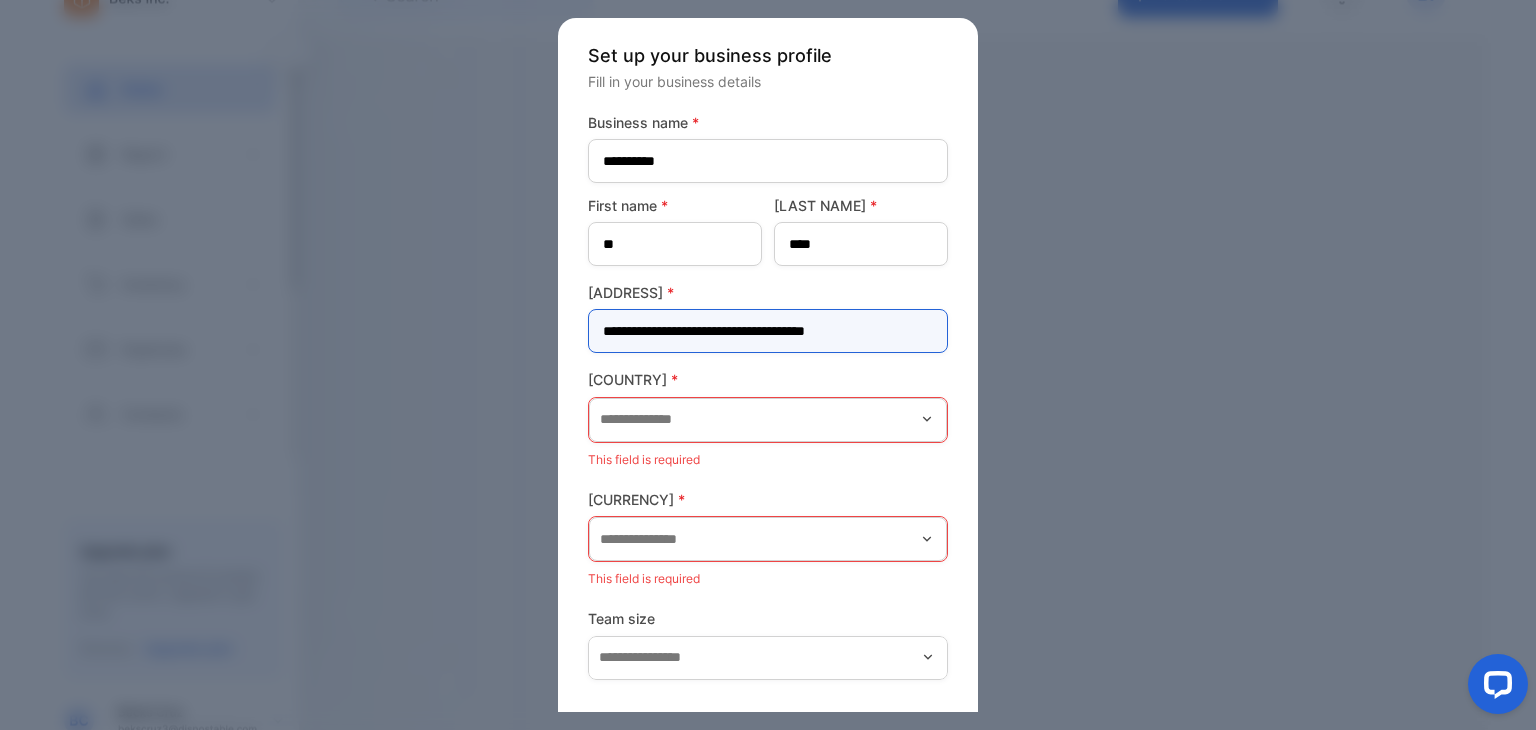 type on "**********" 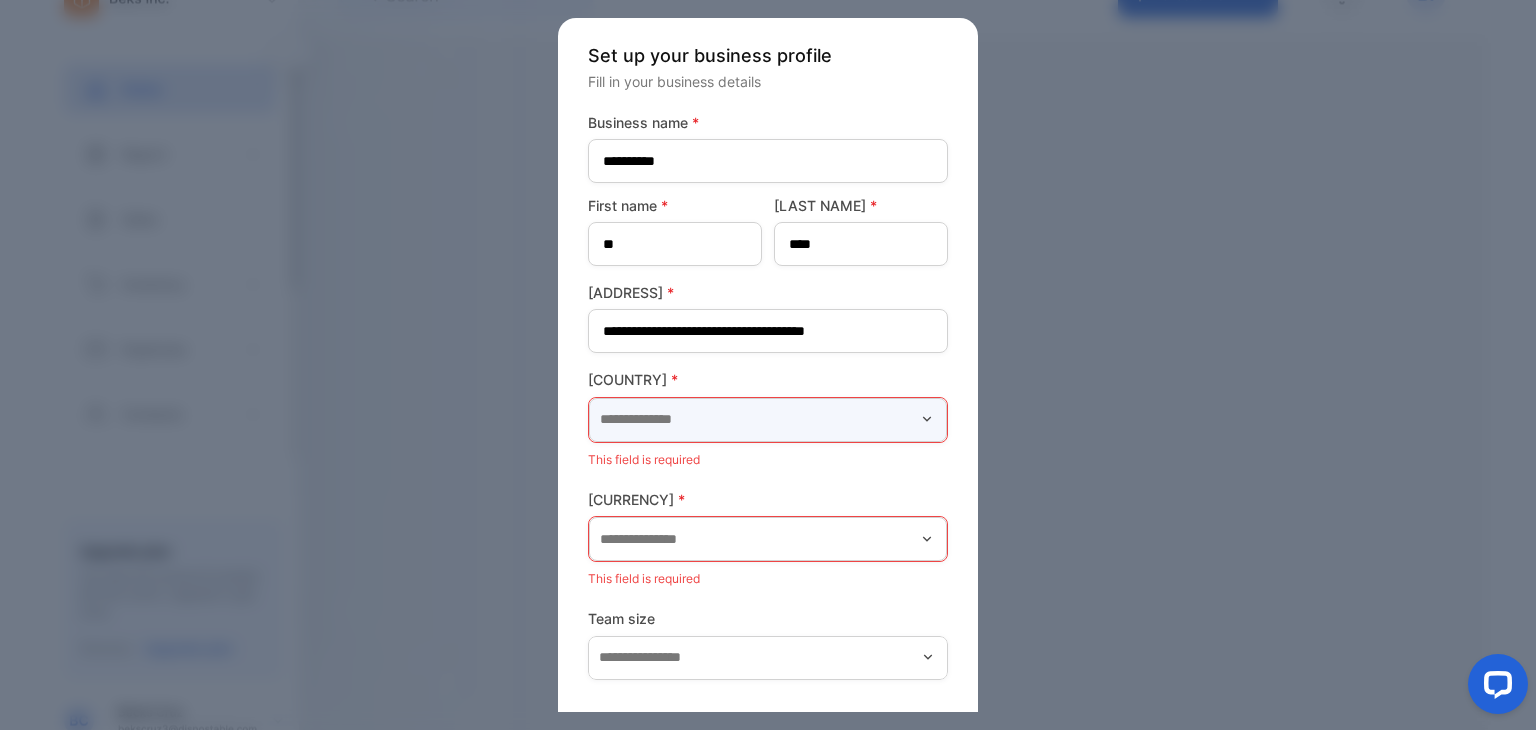 click at bounding box center [768, 420] 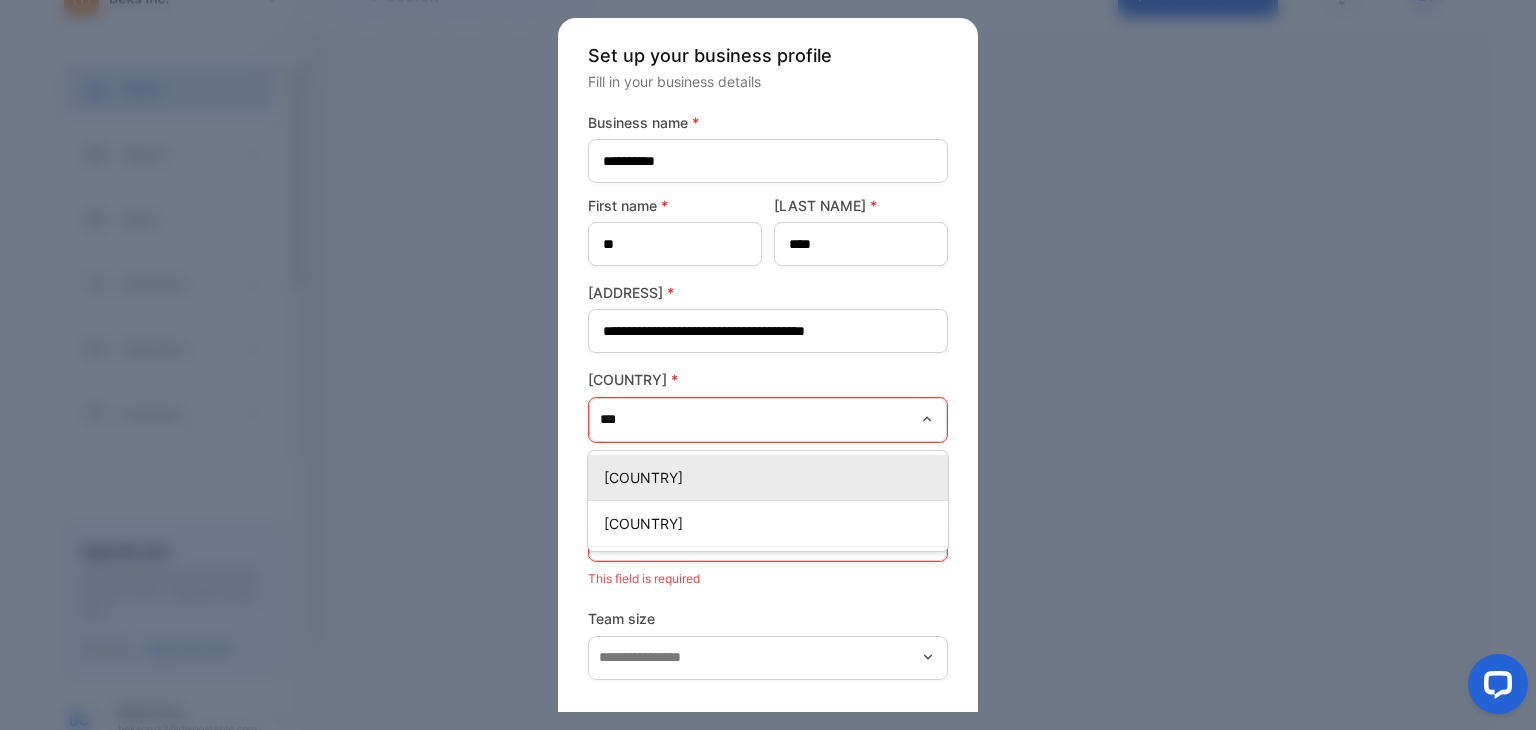 click on "[COUNTRY]" at bounding box center [772, 477] 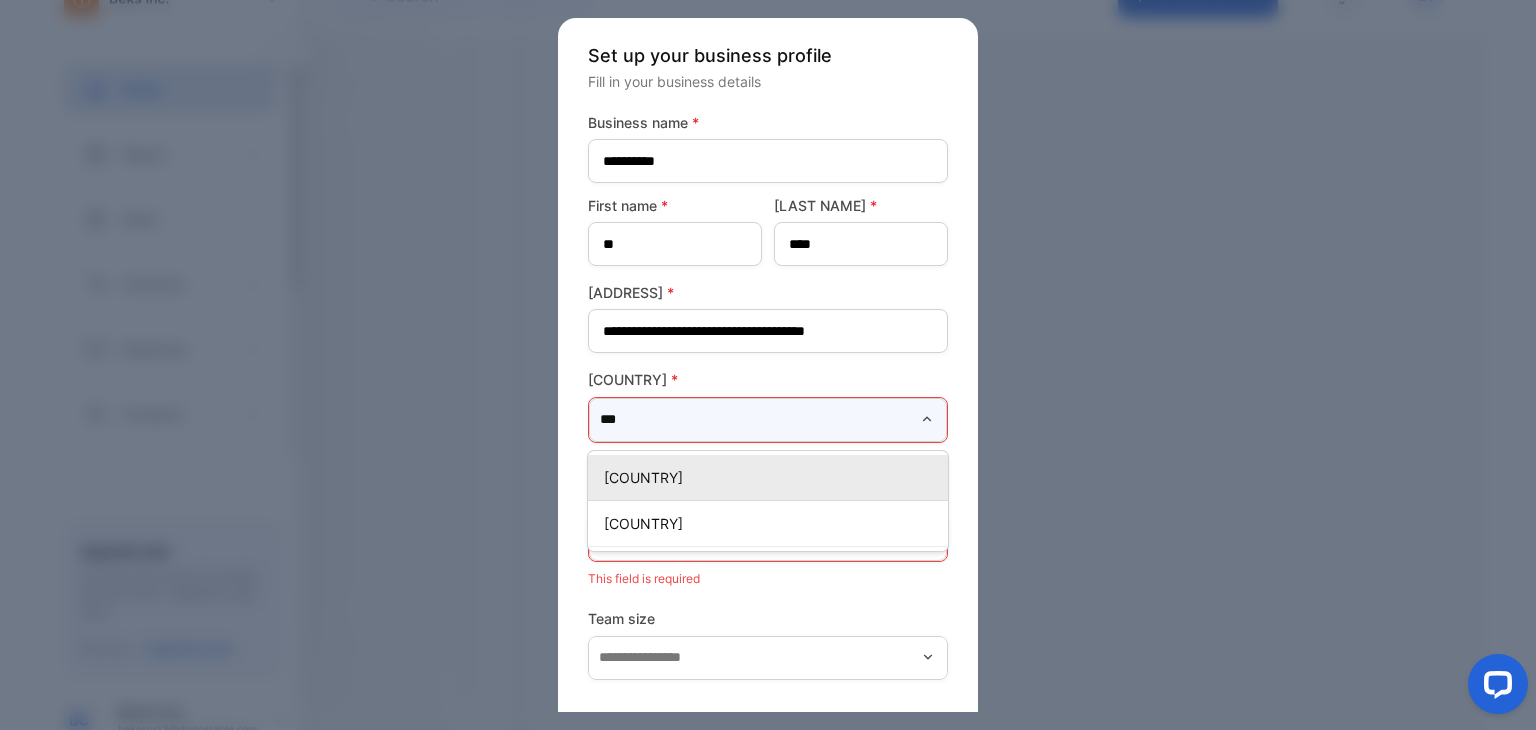 type on "*****" 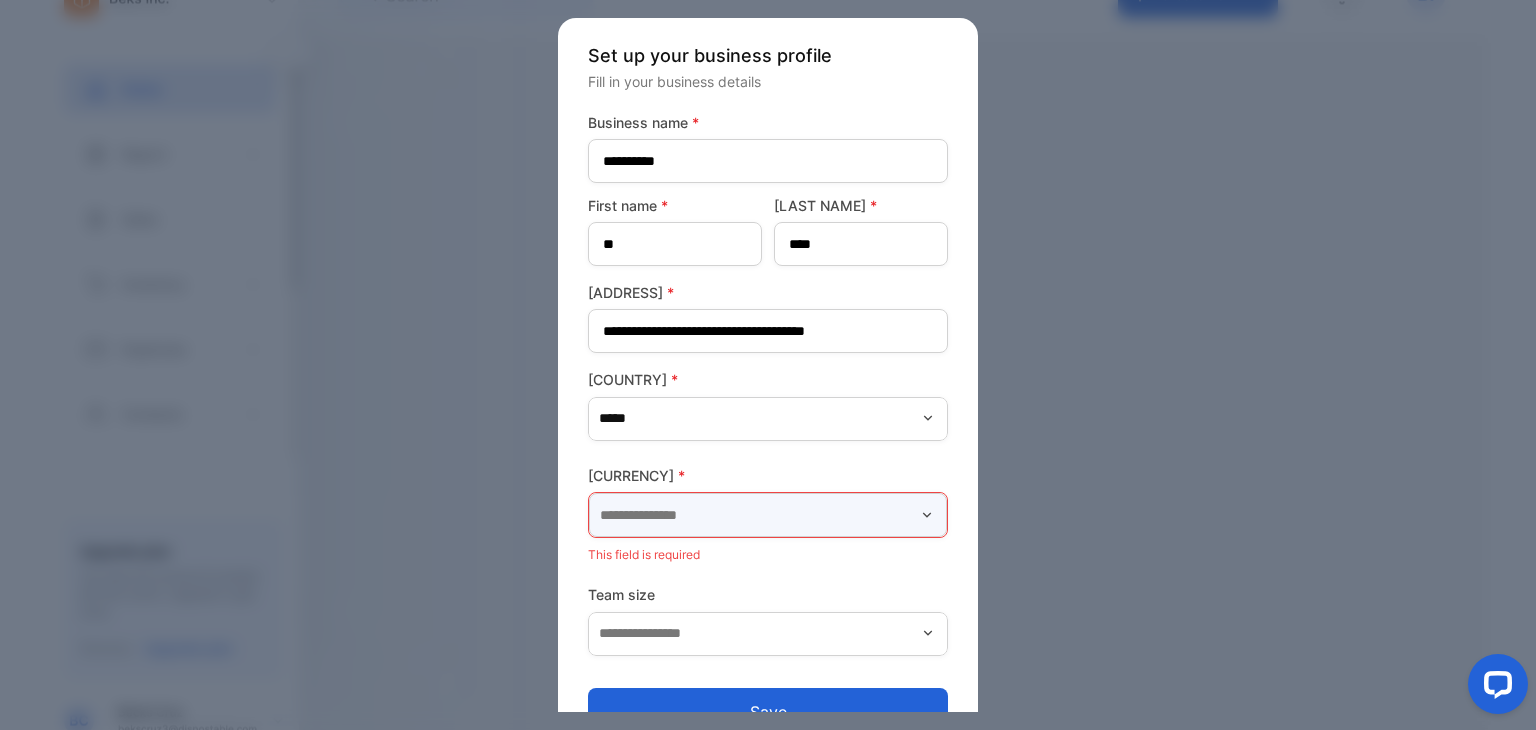 click at bounding box center (768, 515) 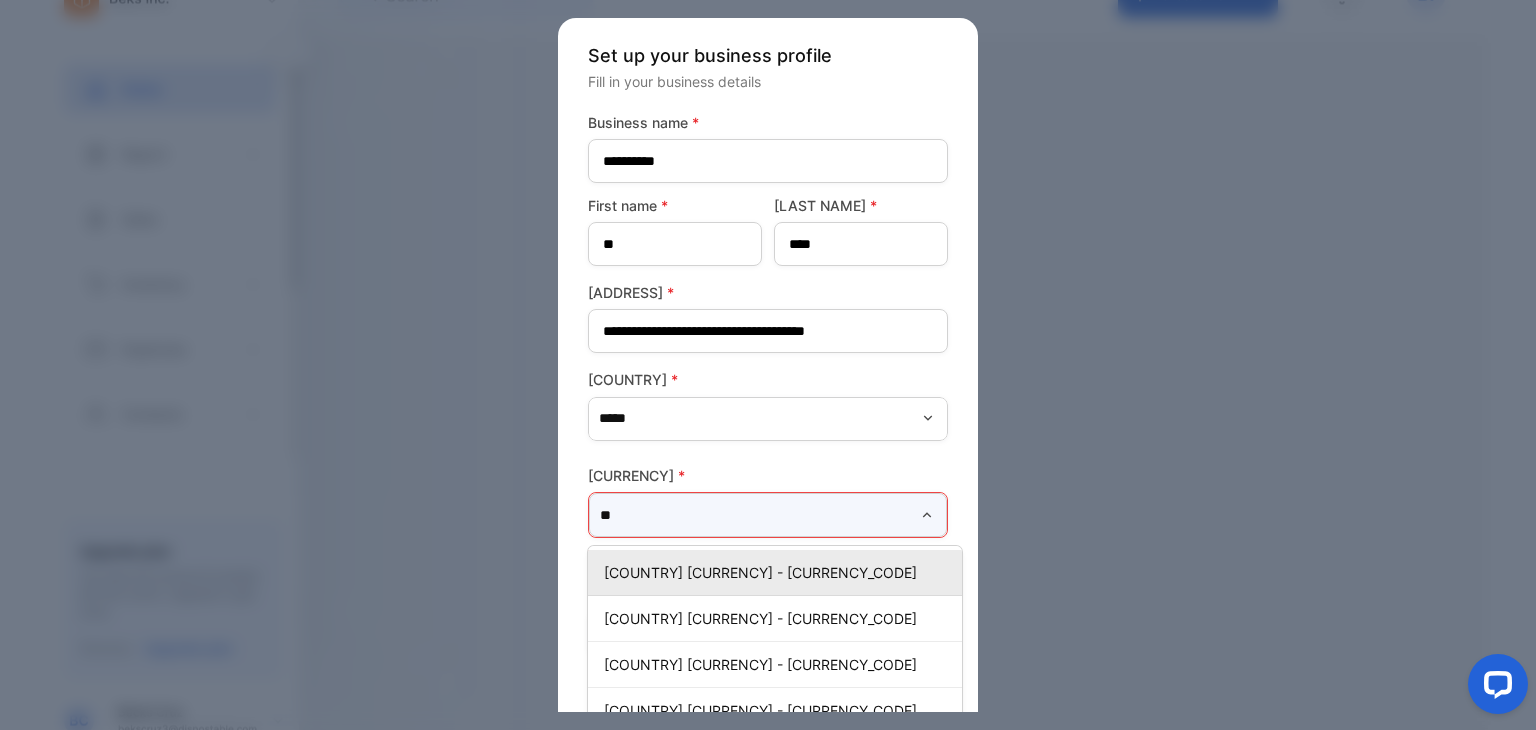 scroll, scrollTop: 0, scrollLeft: 0, axis: both 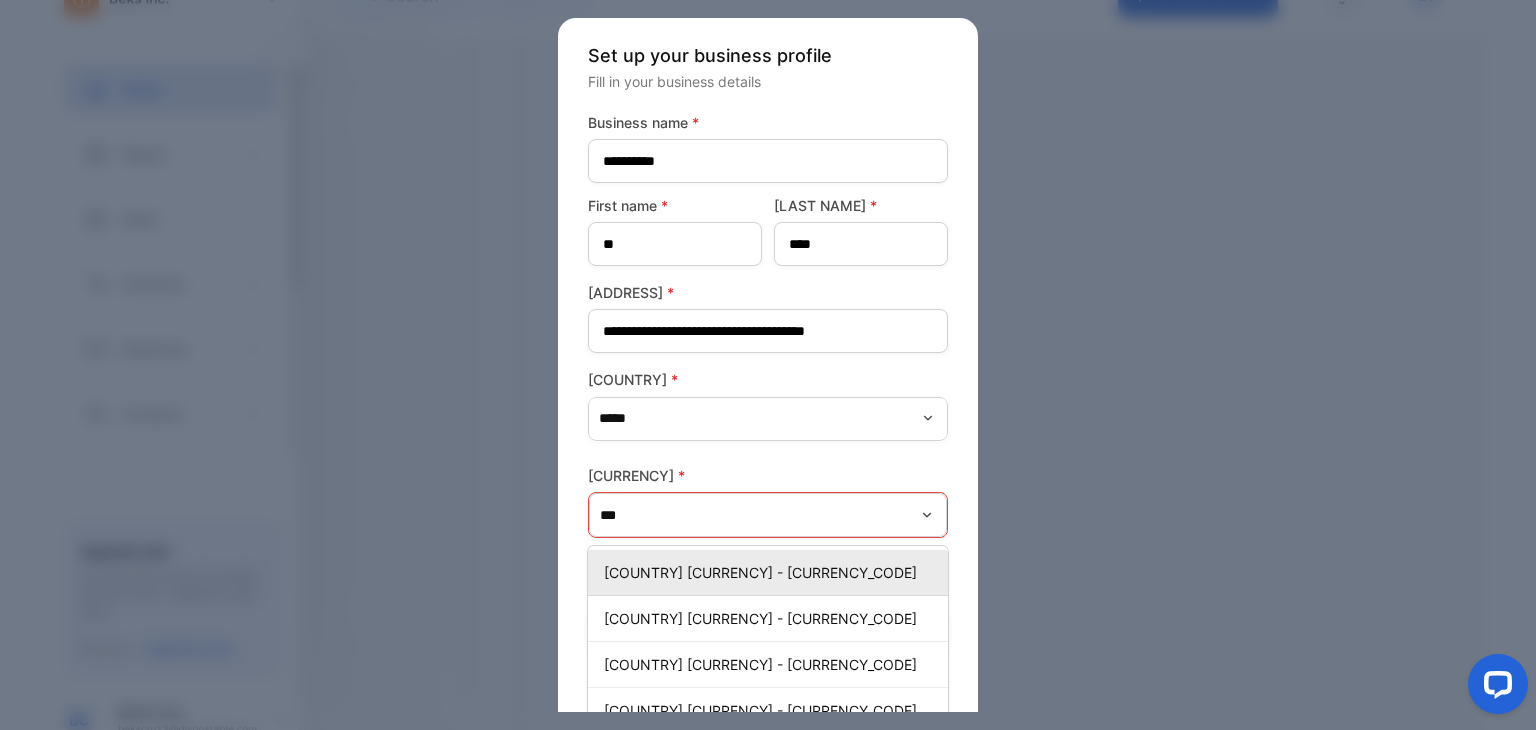 click on "[COUNTRY] [CURRENCY] - [CURRENCY_CODE]" at bounding box center [772, 572] 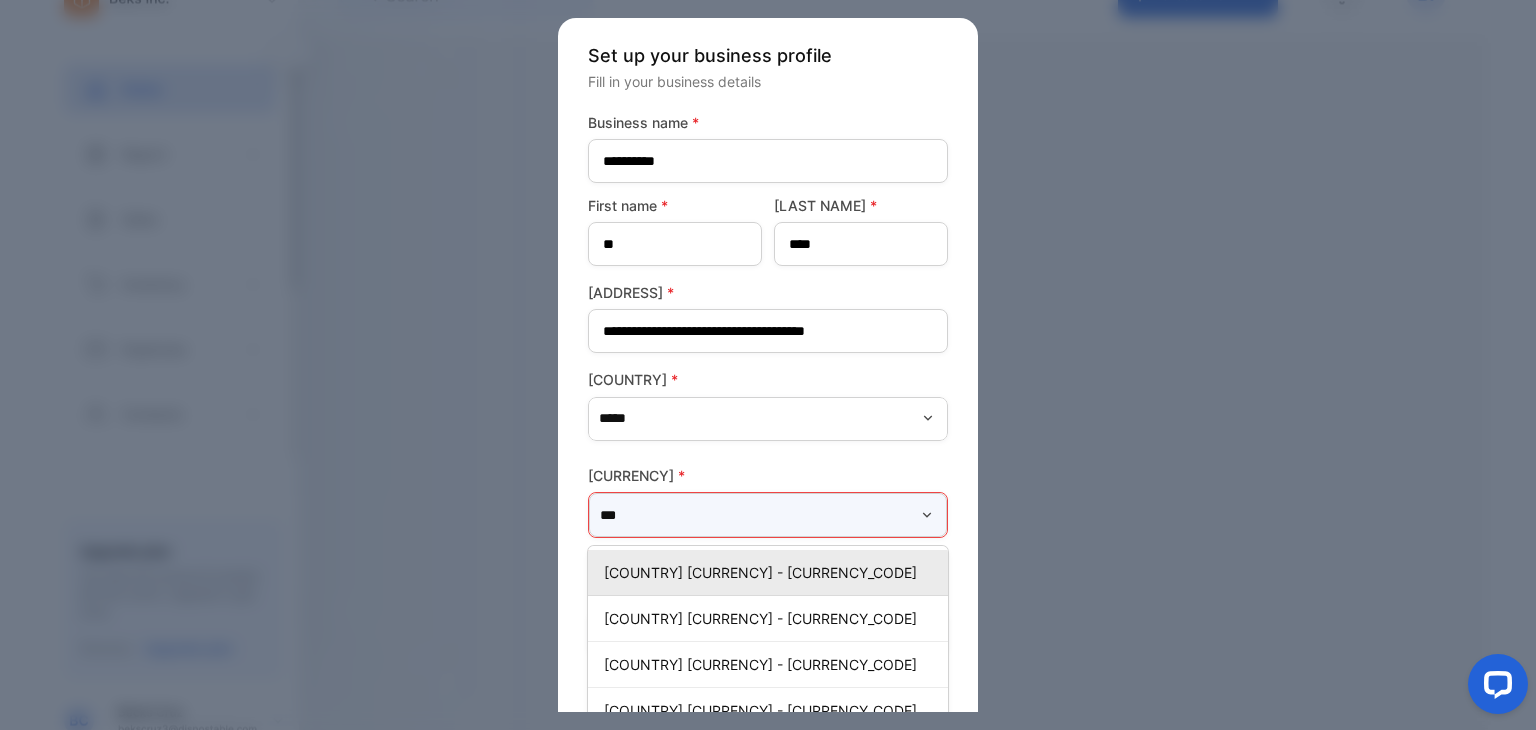 type on "**********" 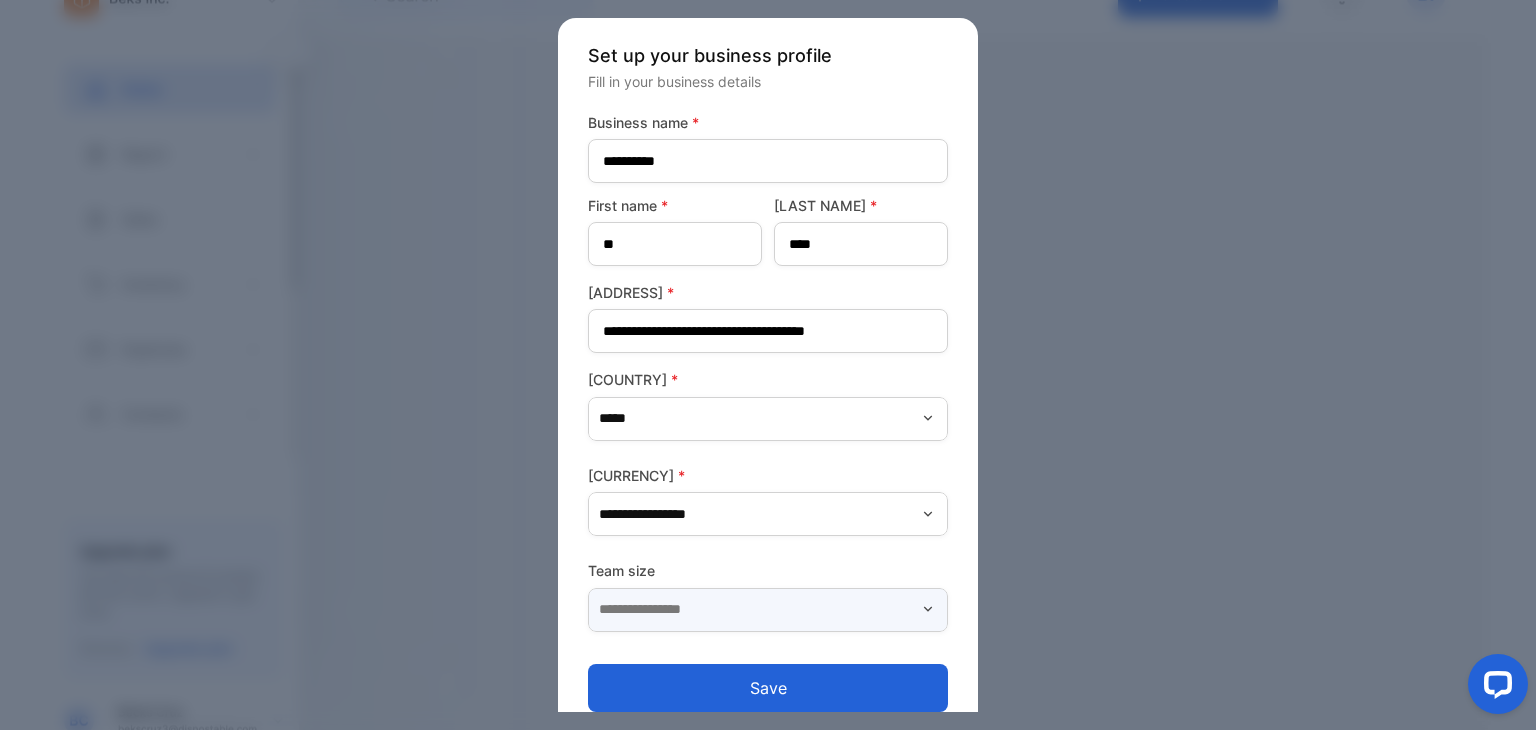 click at bounding box center (768, 610) 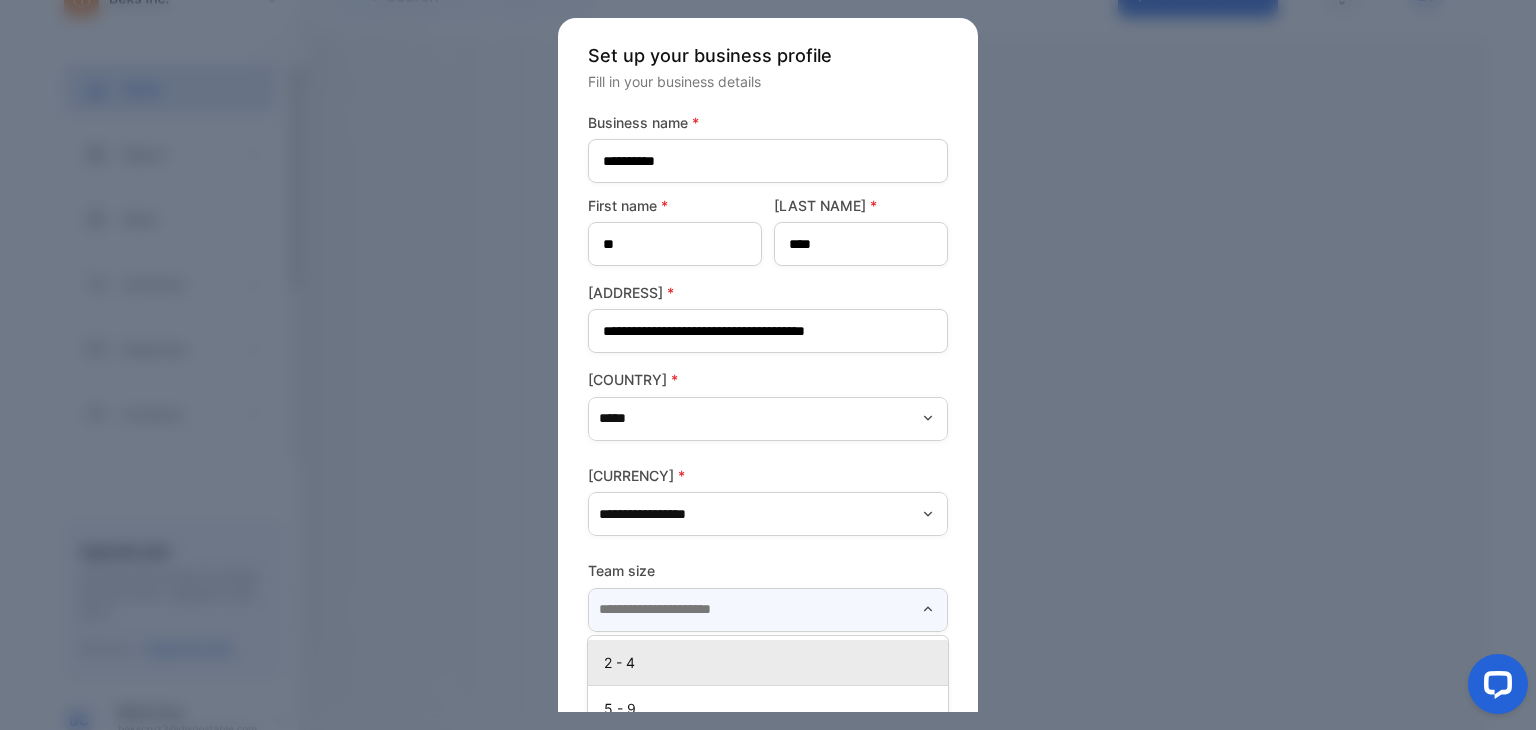 scroll, scrollTop: 100, scrollLeft: 0, axis: vertical 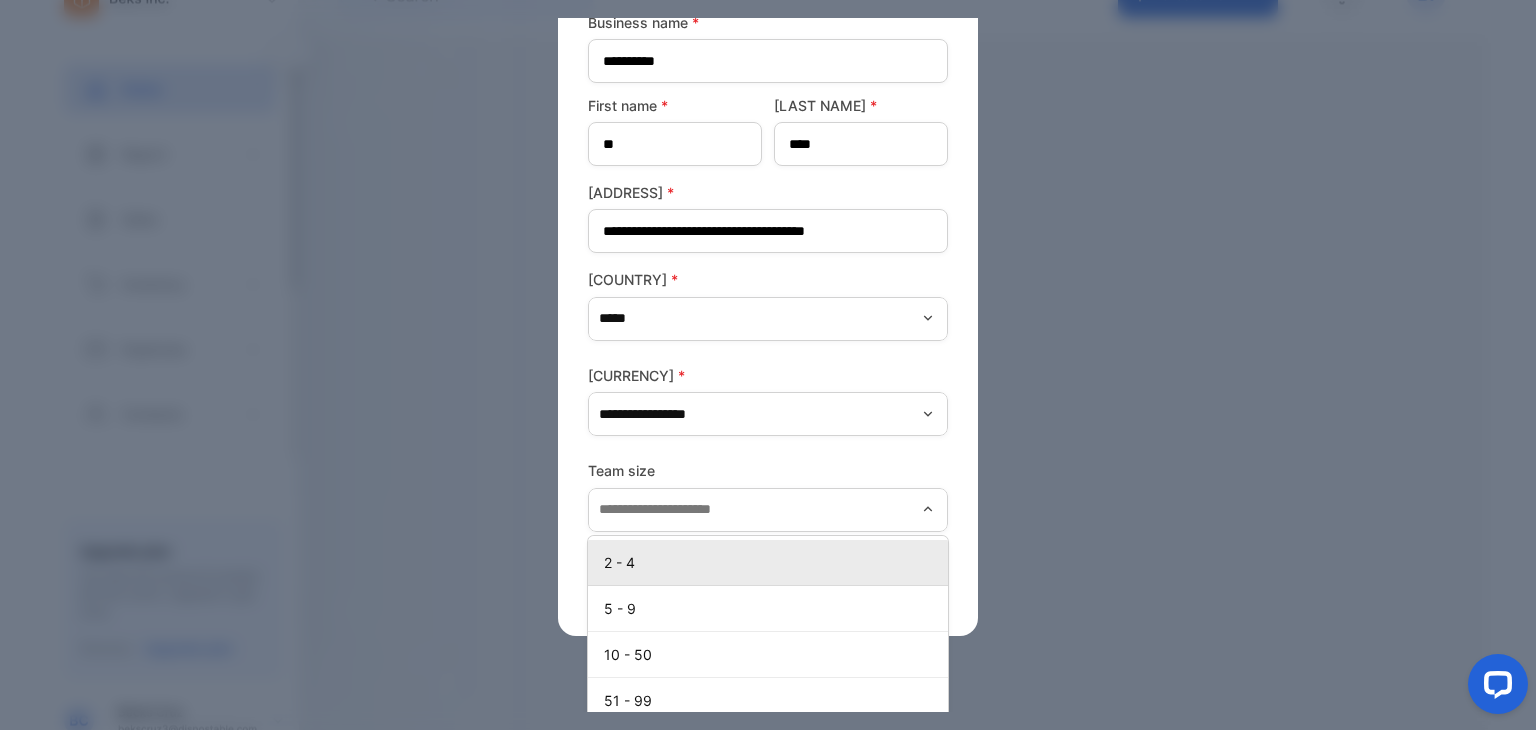 click on "2 - 4" at bounding box center (772, 562) 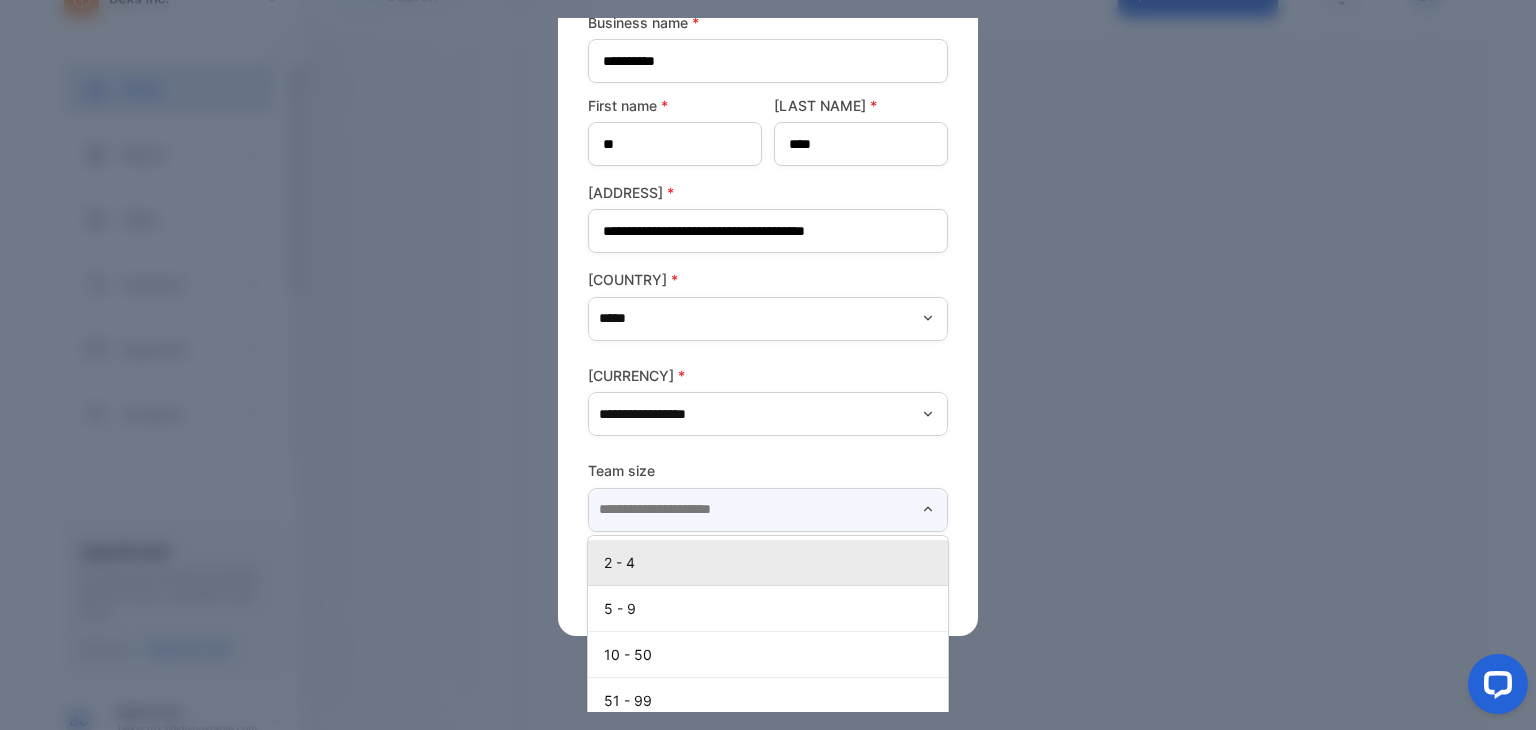 type on "*****" 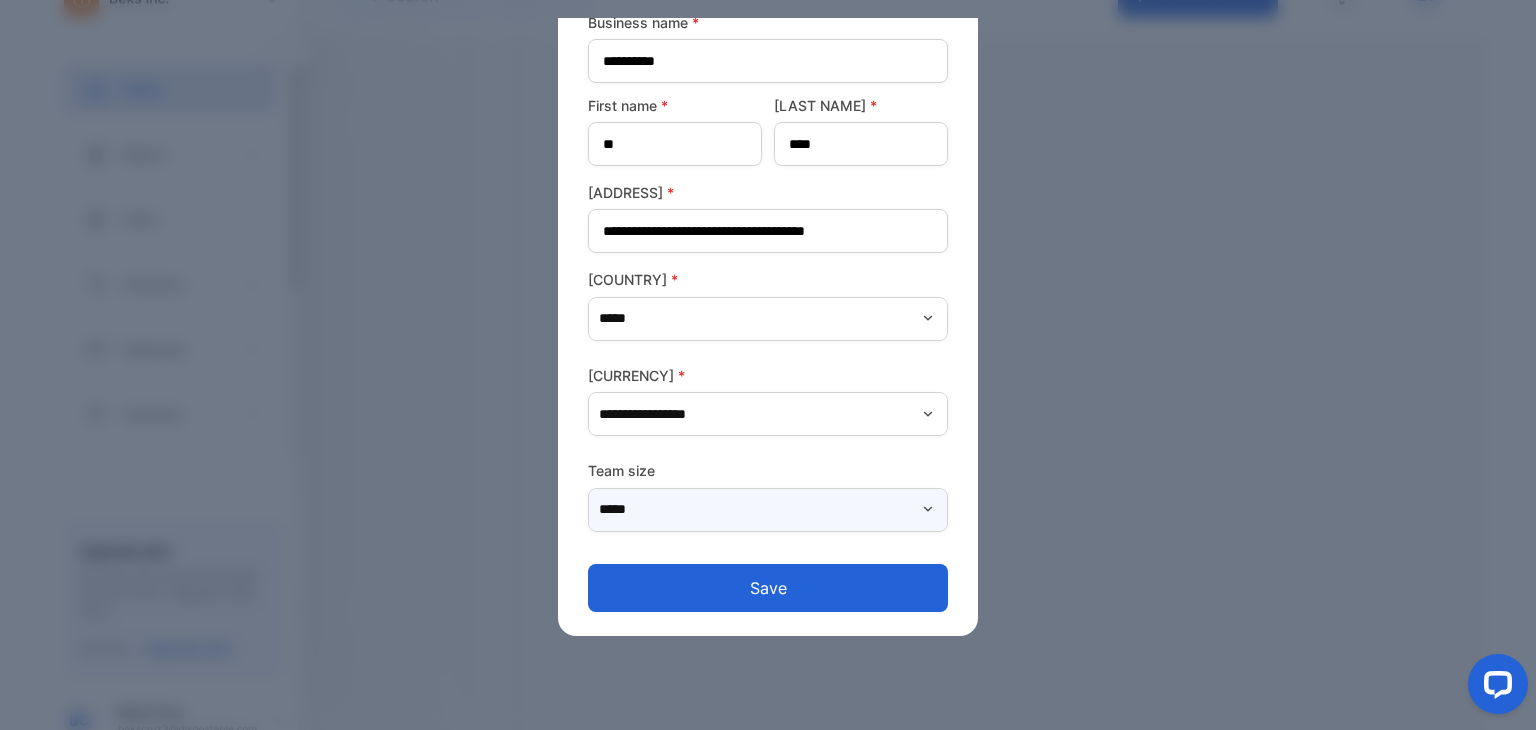 scroll, scrollTop: 24, scrollLeft: 0, axis: vertical 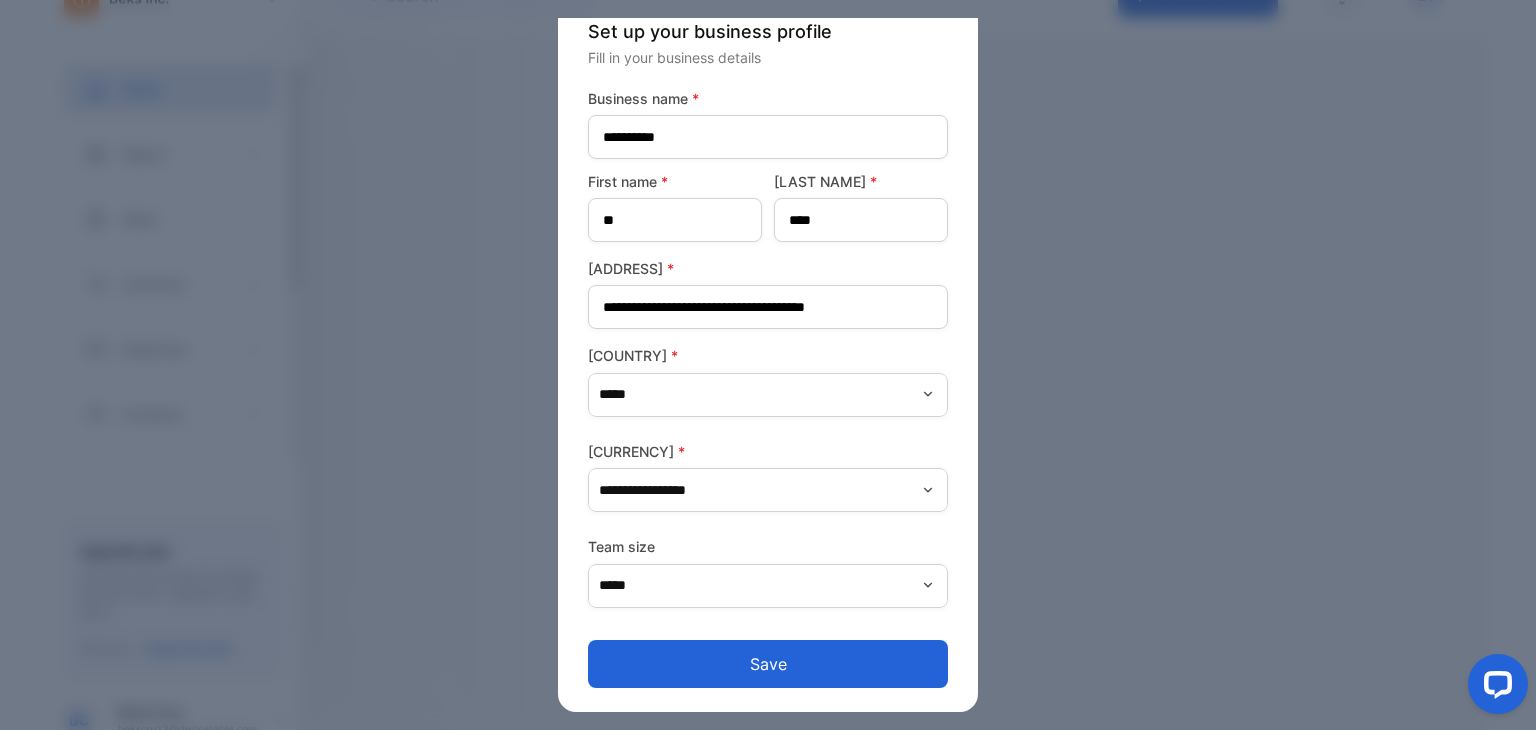 click on "Save" at bounding box center [768, 664] 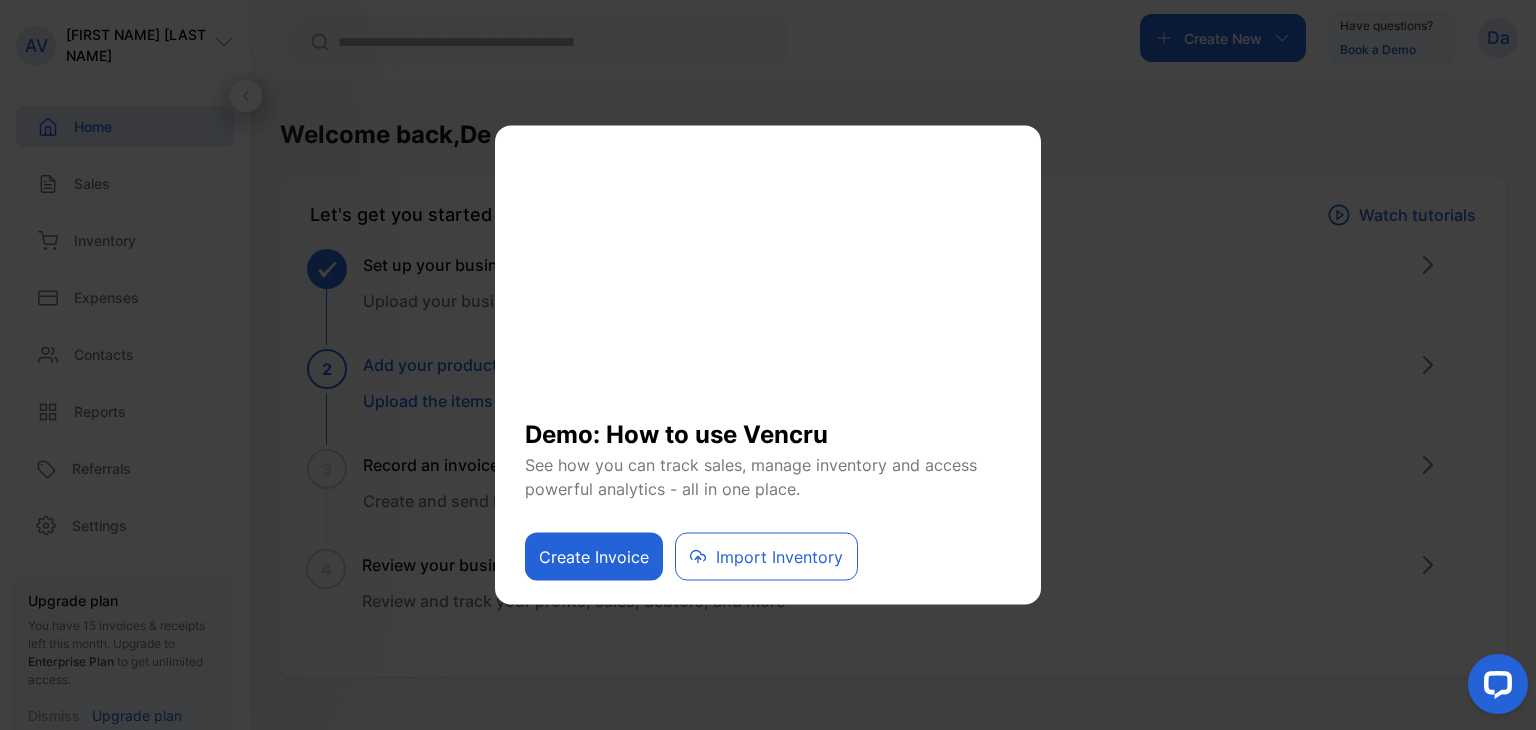 click on "Create Invoice" at bounding box center (594, 557) 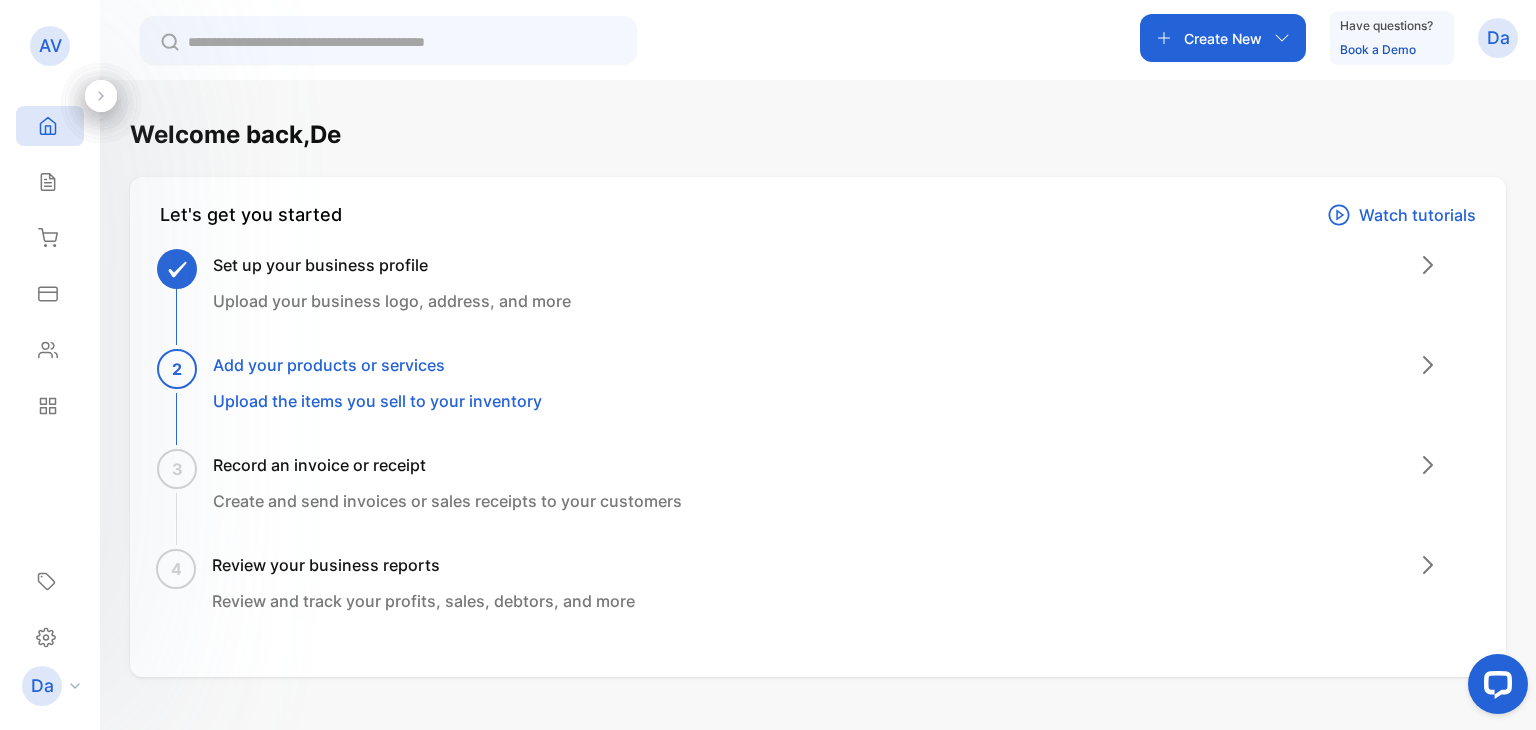 click at bounding box center (402, 42) 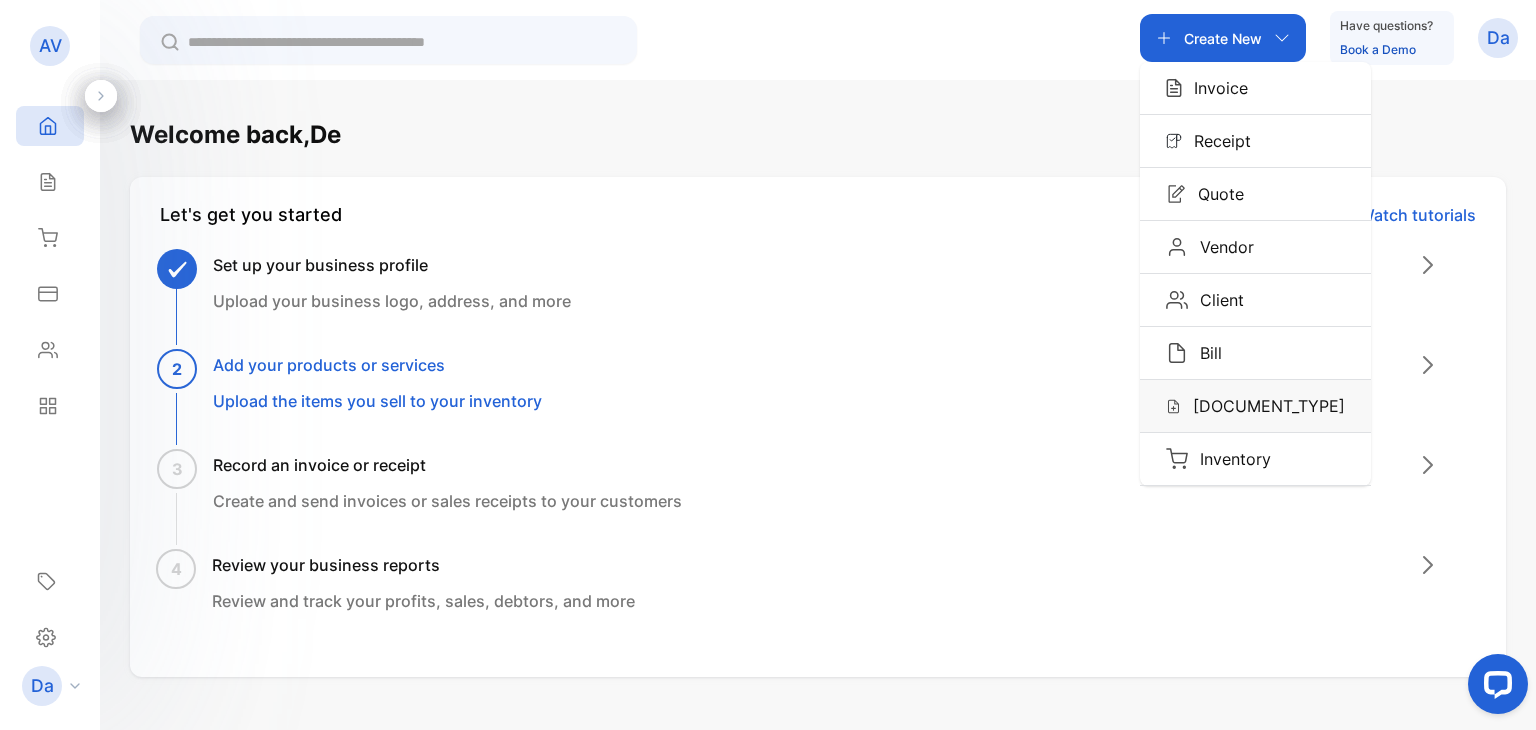 click on "[DOCUMENT_TYPE]" at bounding box center (1263, 406) 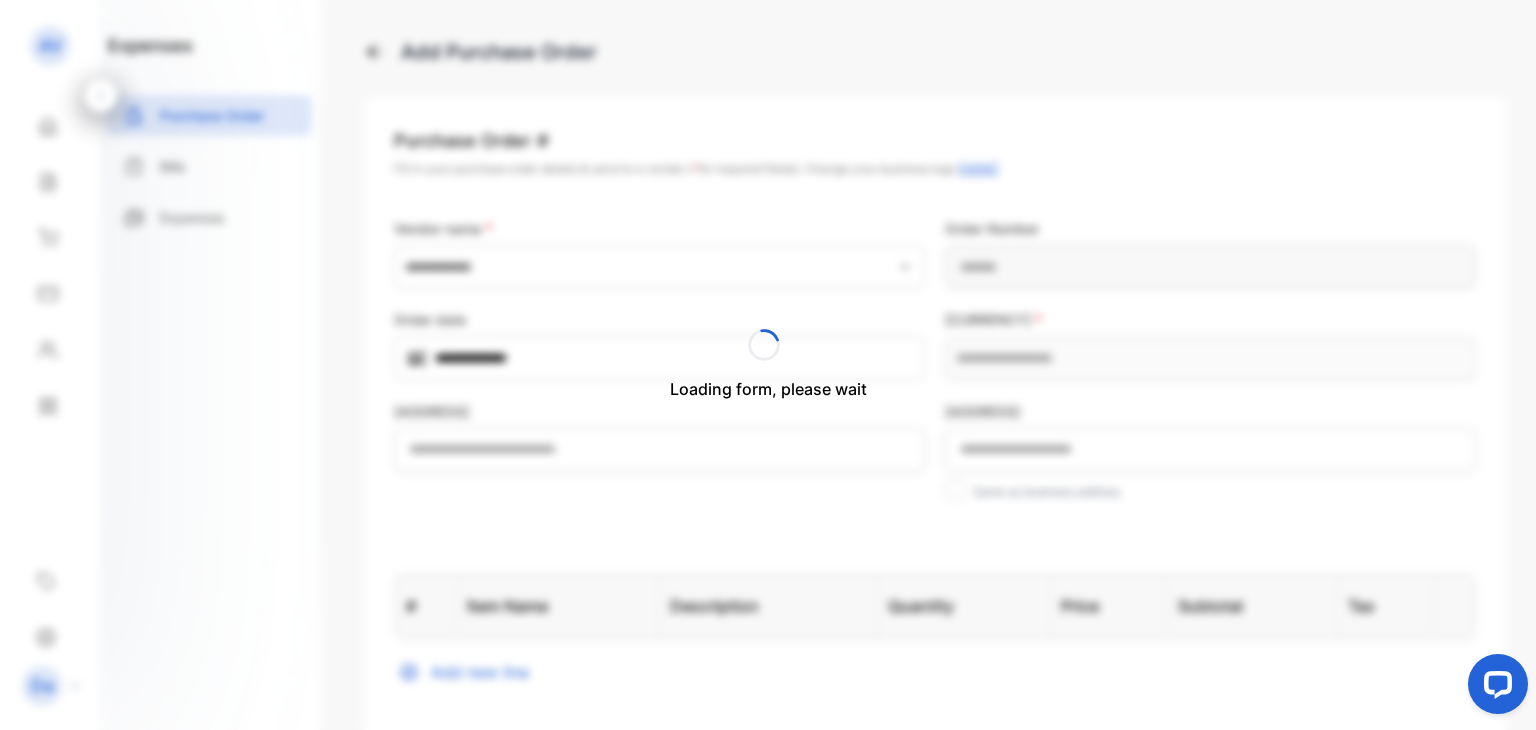 type on "**********" 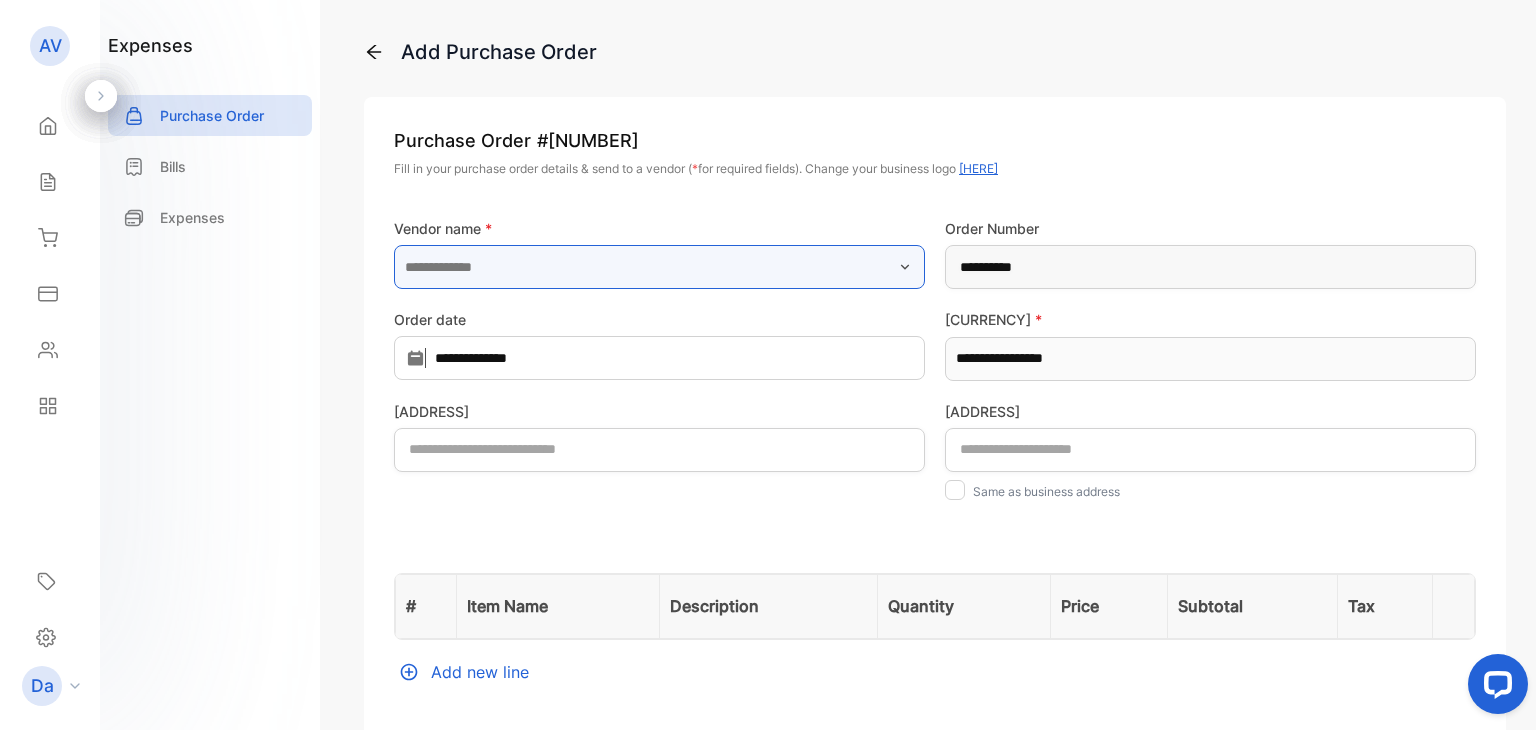 click at bounding box center (659, 267) 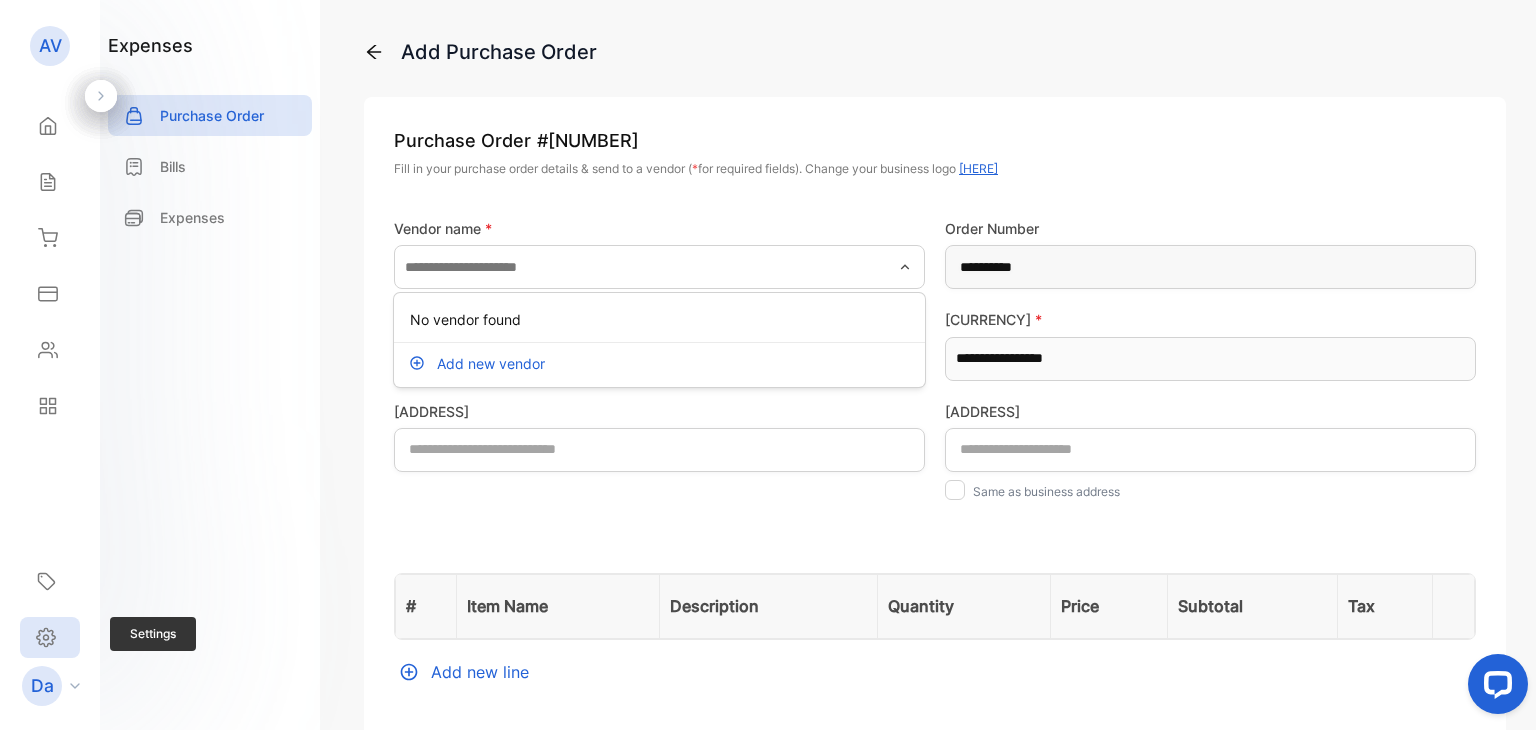 click 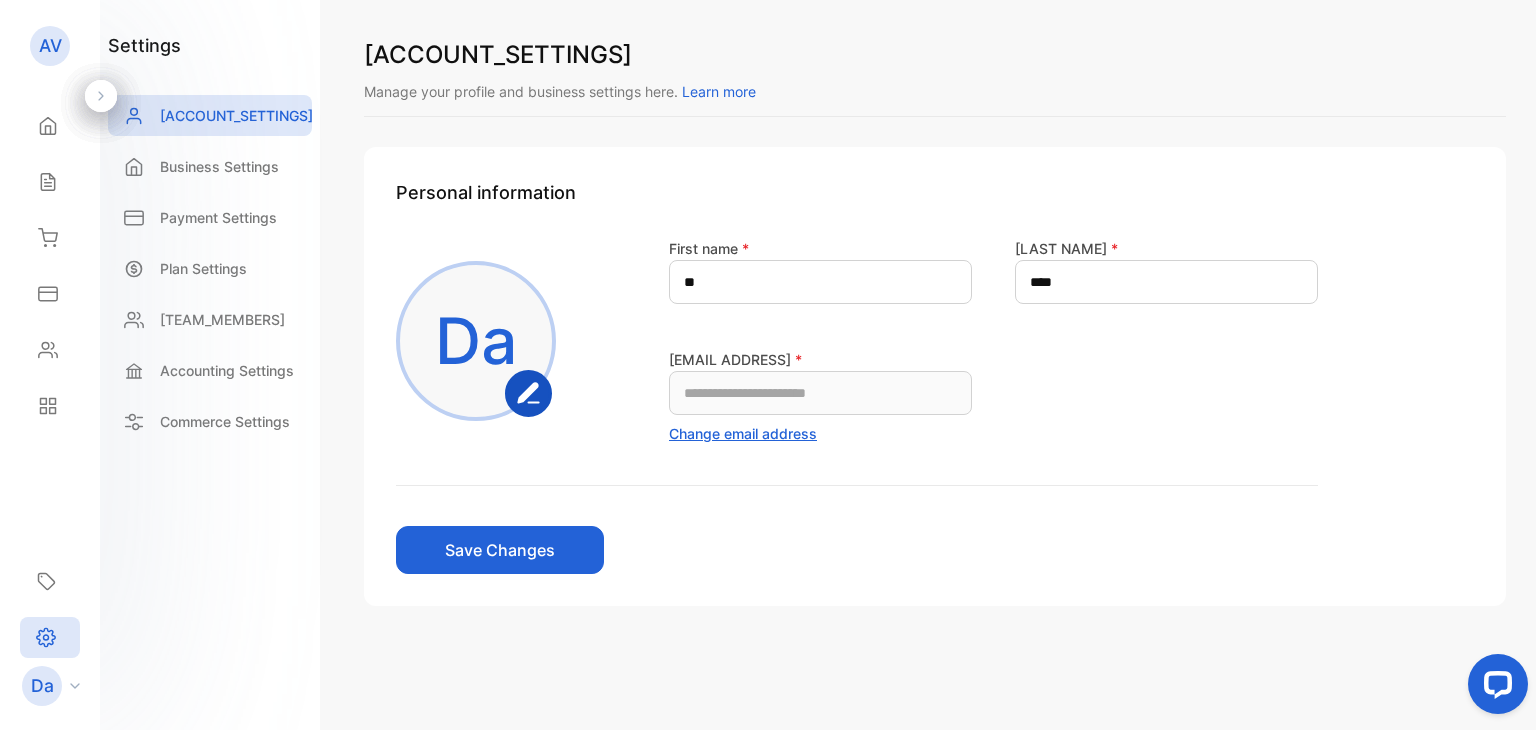 click on "AV" at bounding box center (50, 46) 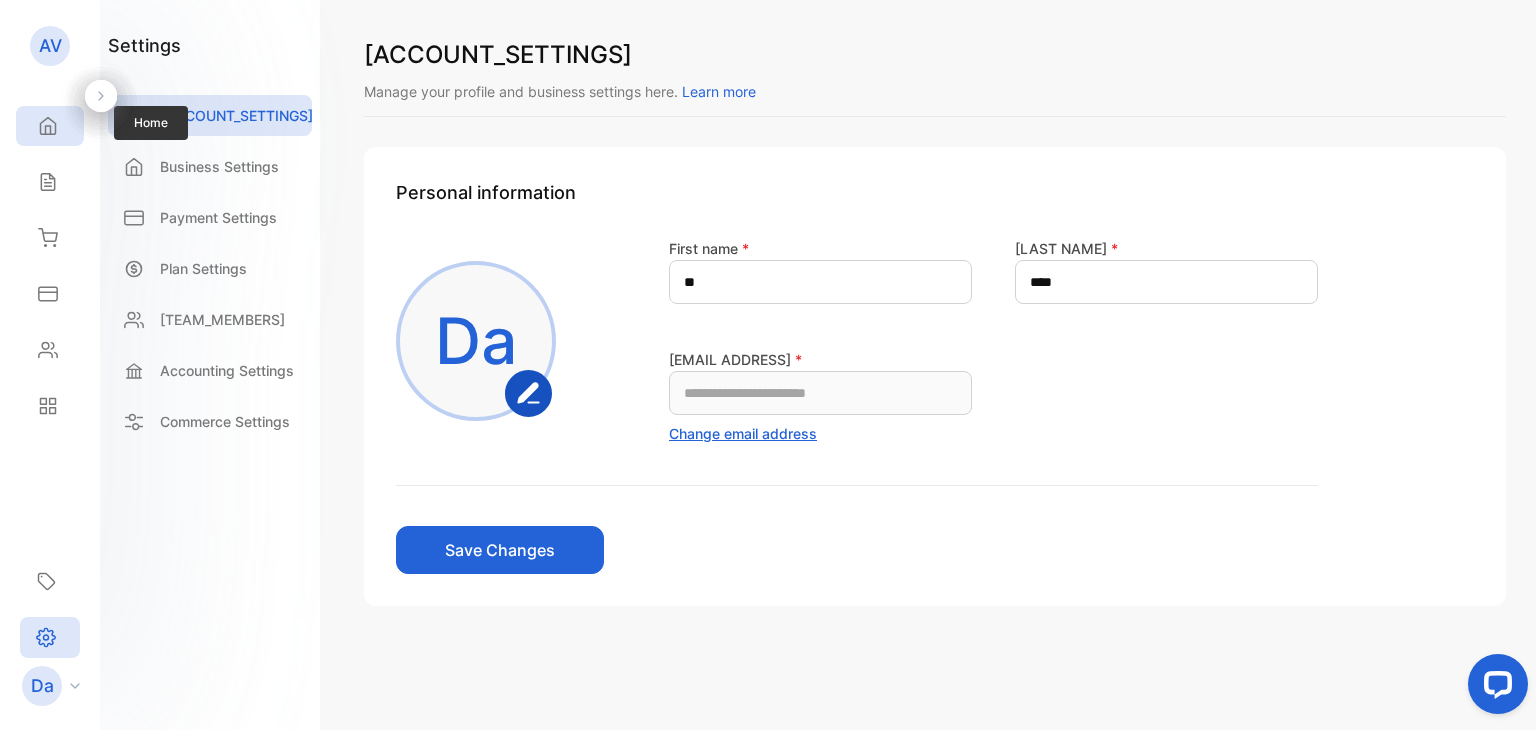 click 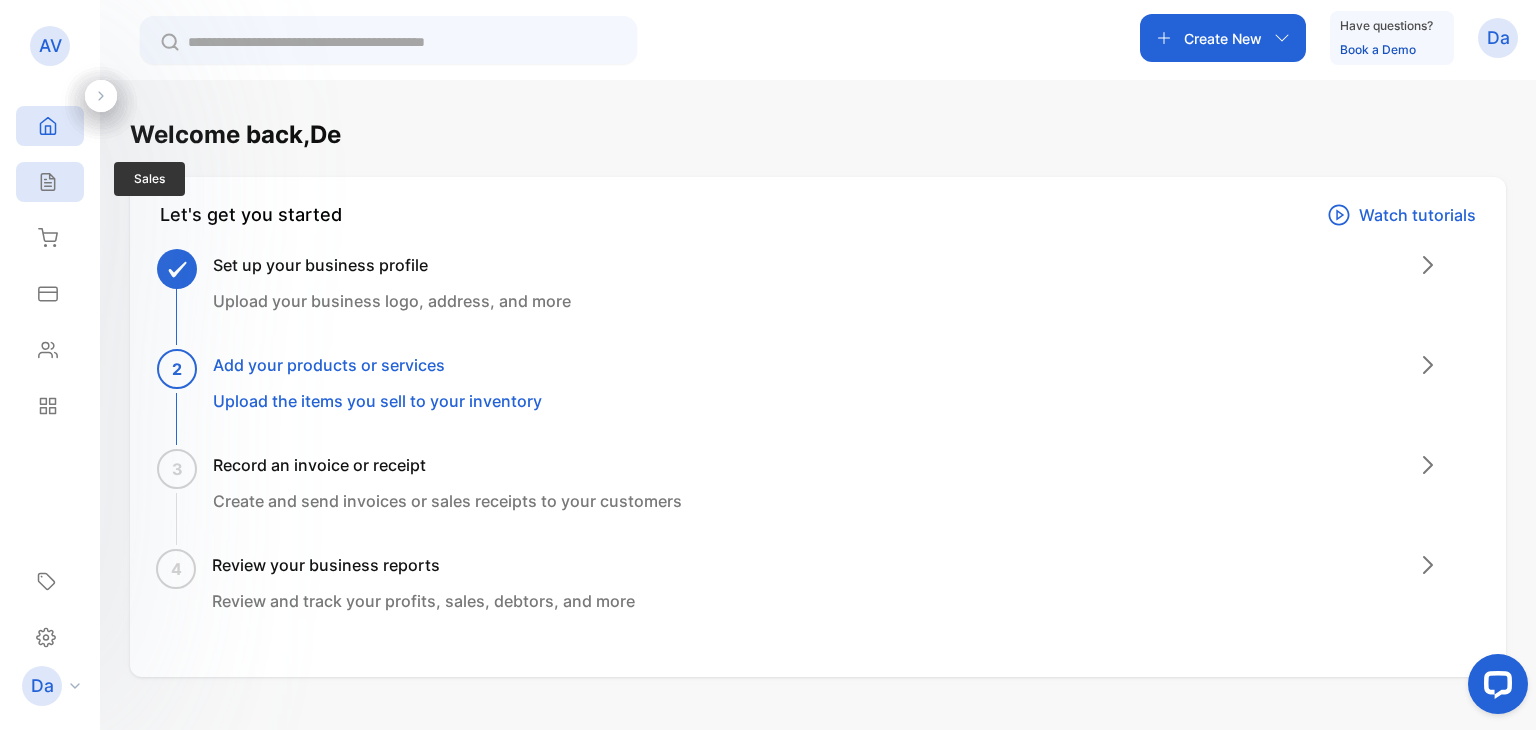 click 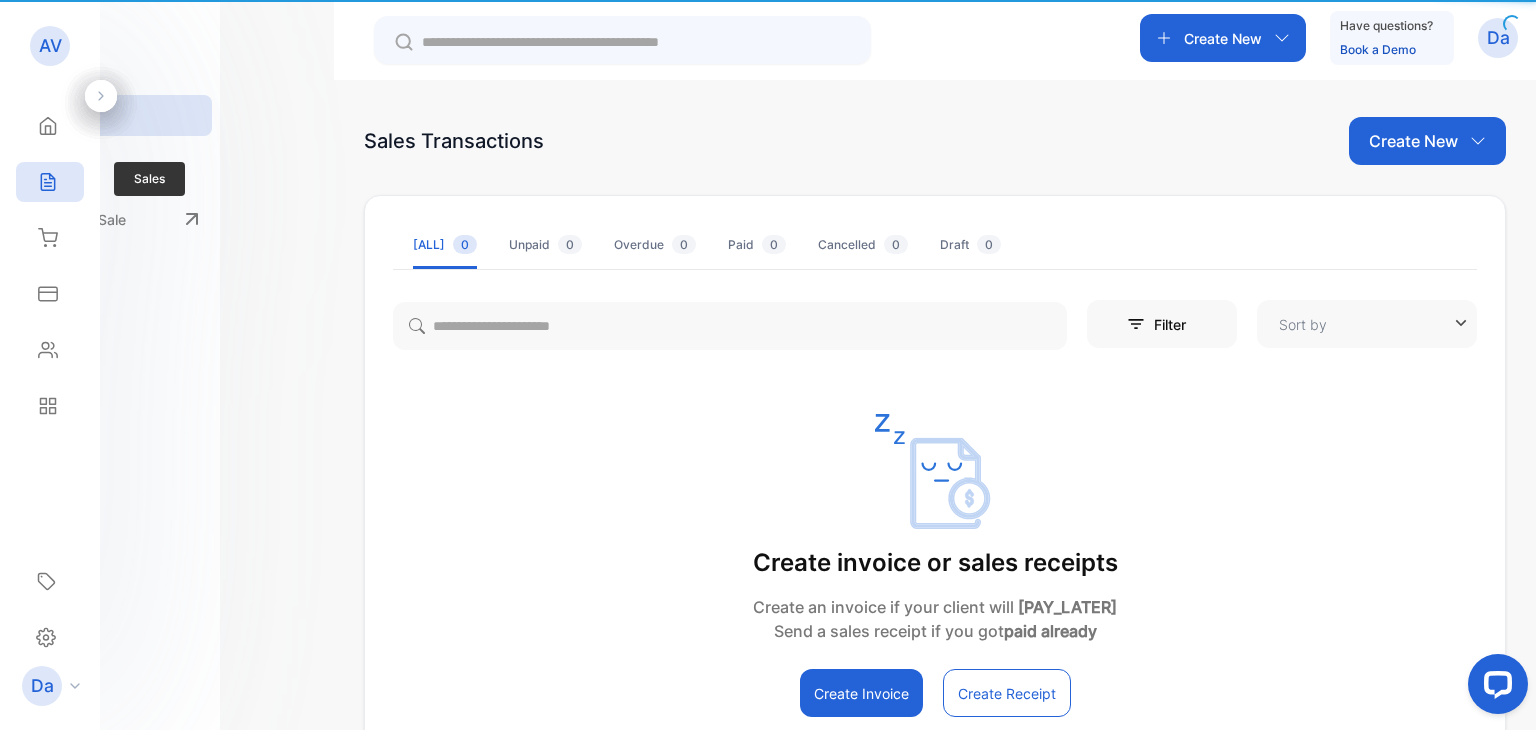 type on "**********" 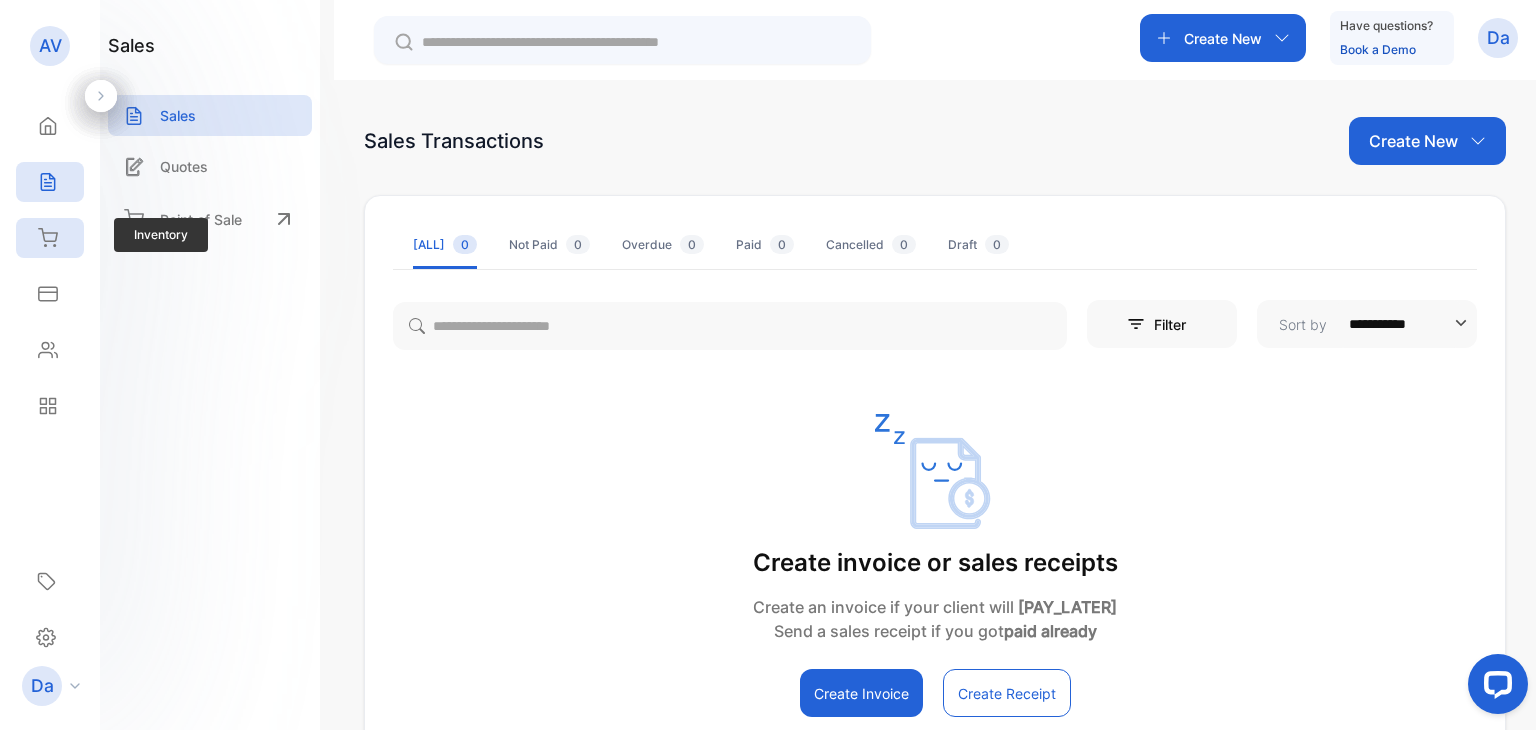 click on "Inventory" at bounding box center [50, 238] 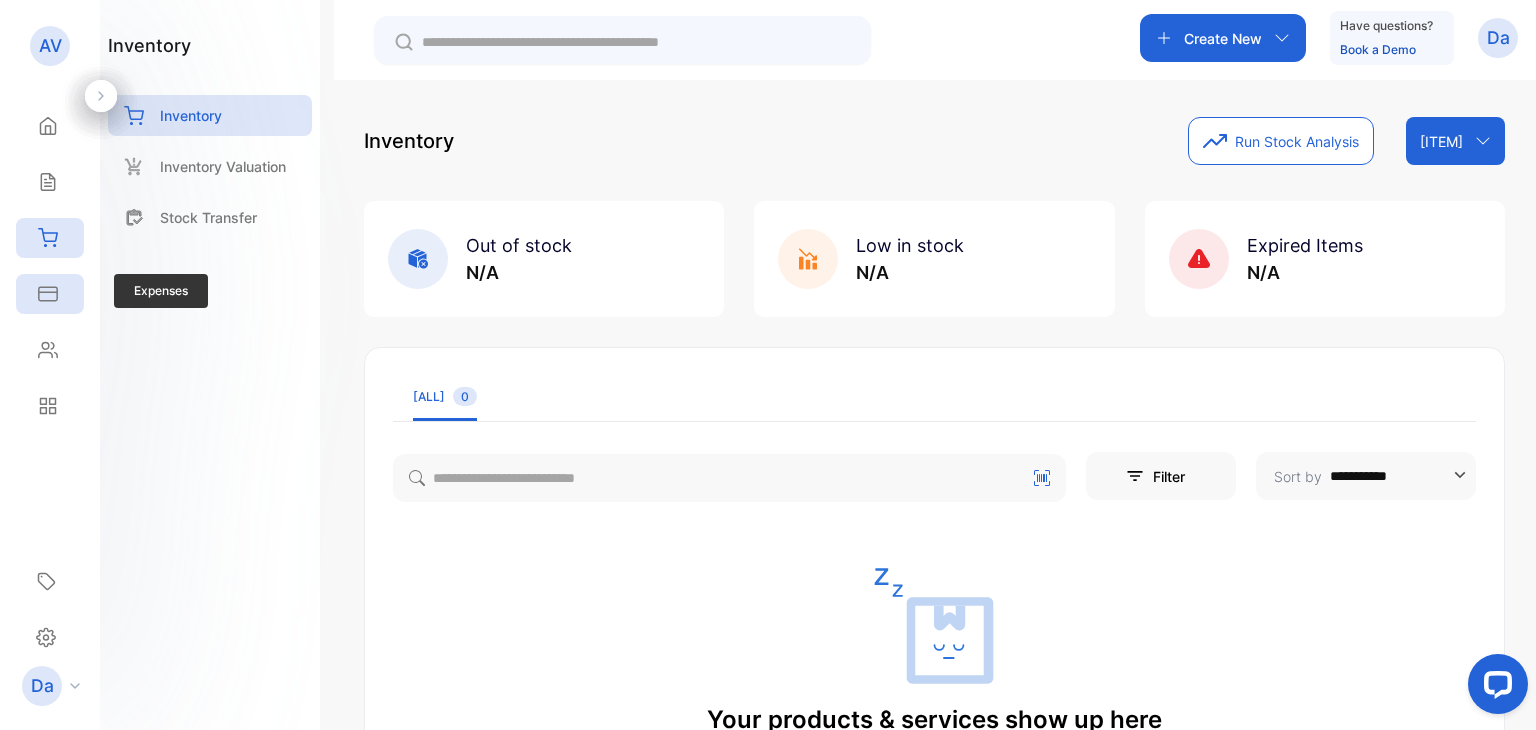 click on "Expenses" at bounding box center (50, 294) 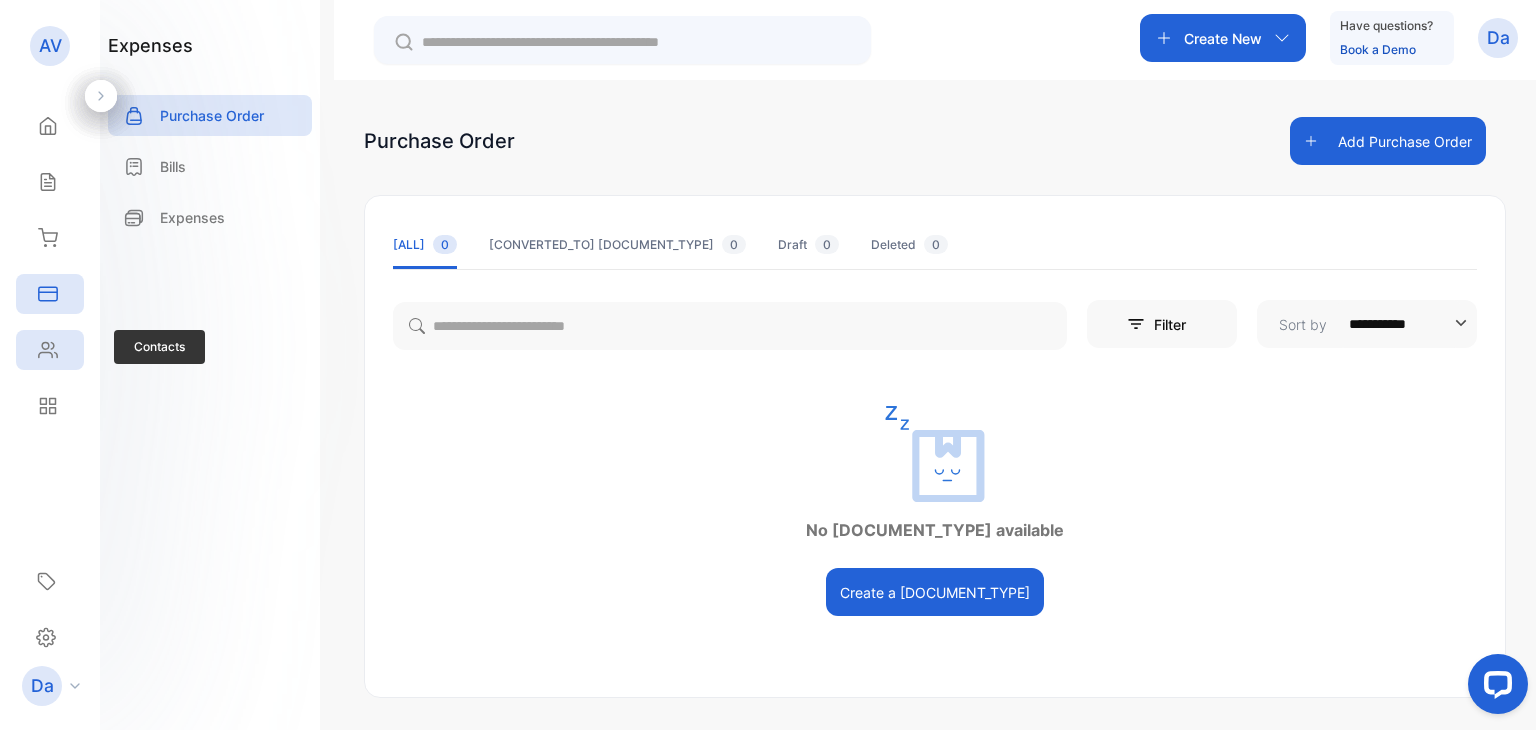 click on "Contacts" at bounding box center [50, 350] 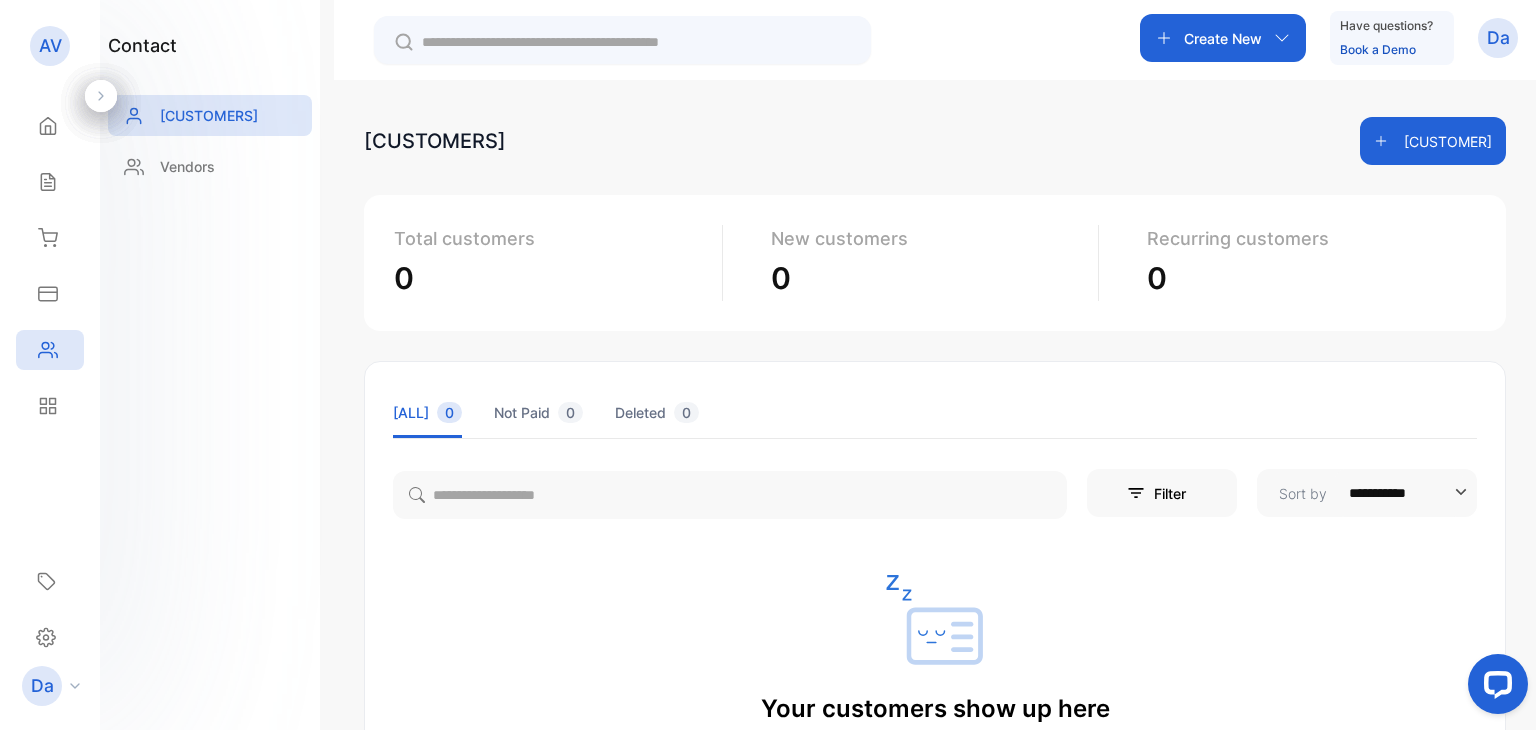 click 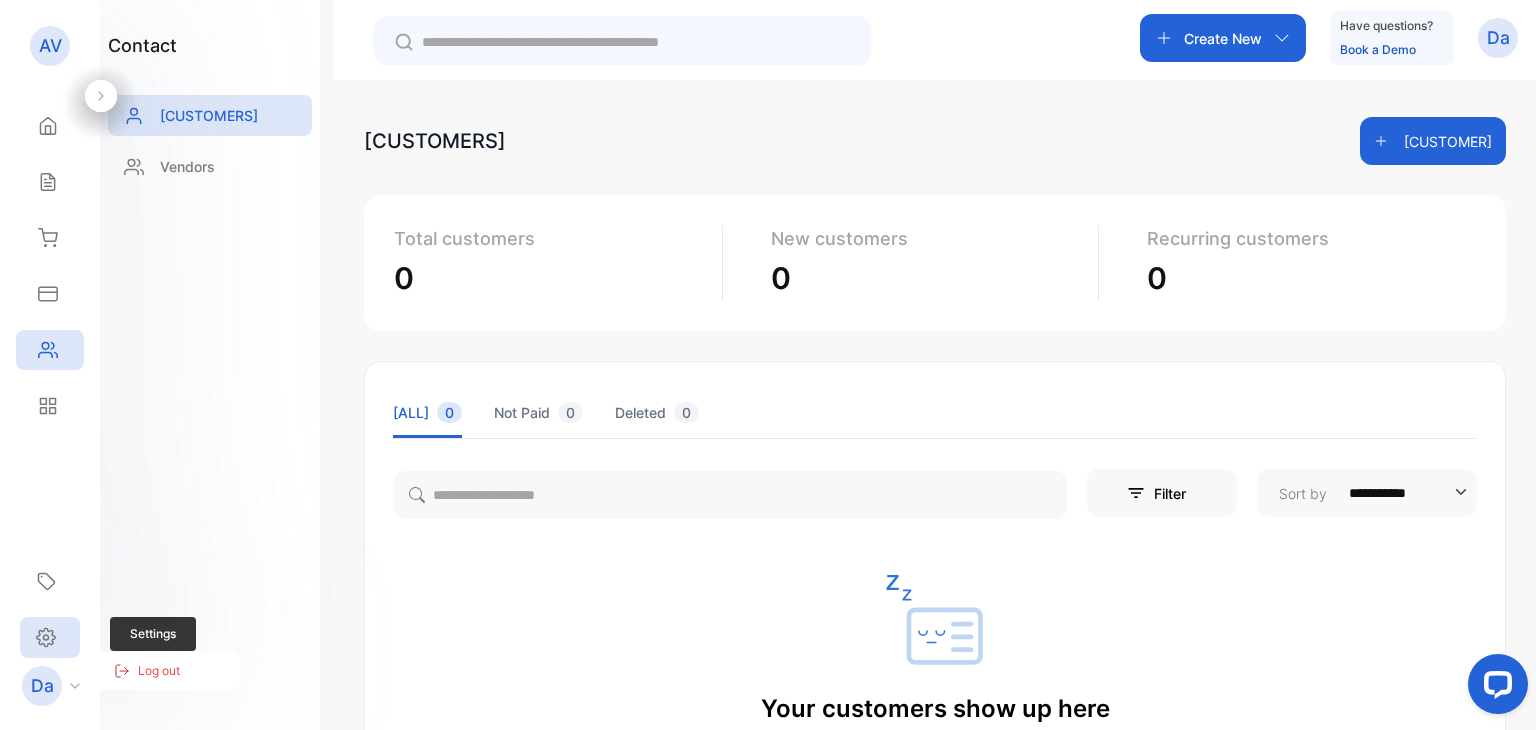 click 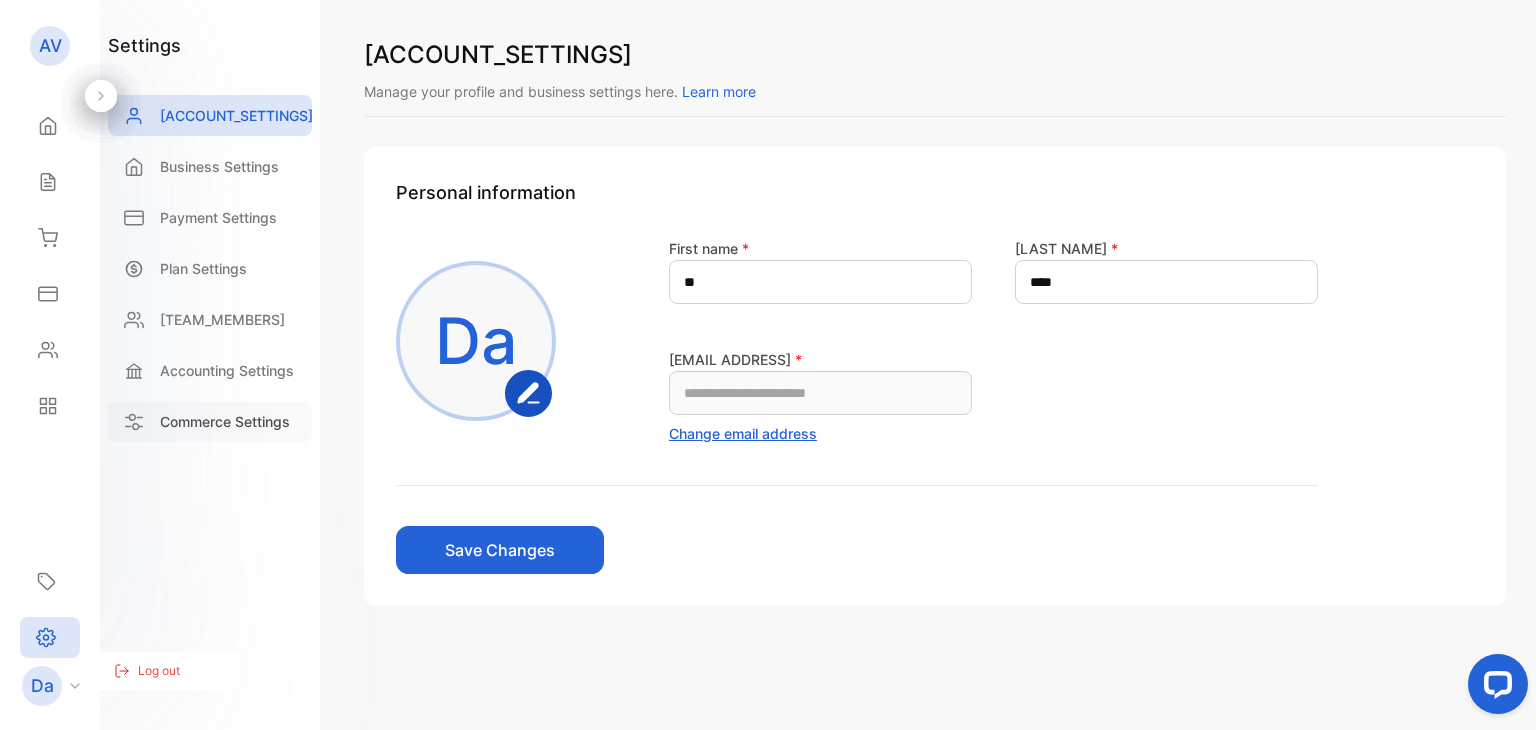 click on "Commerce Settings" at bounding box center [225, 421] 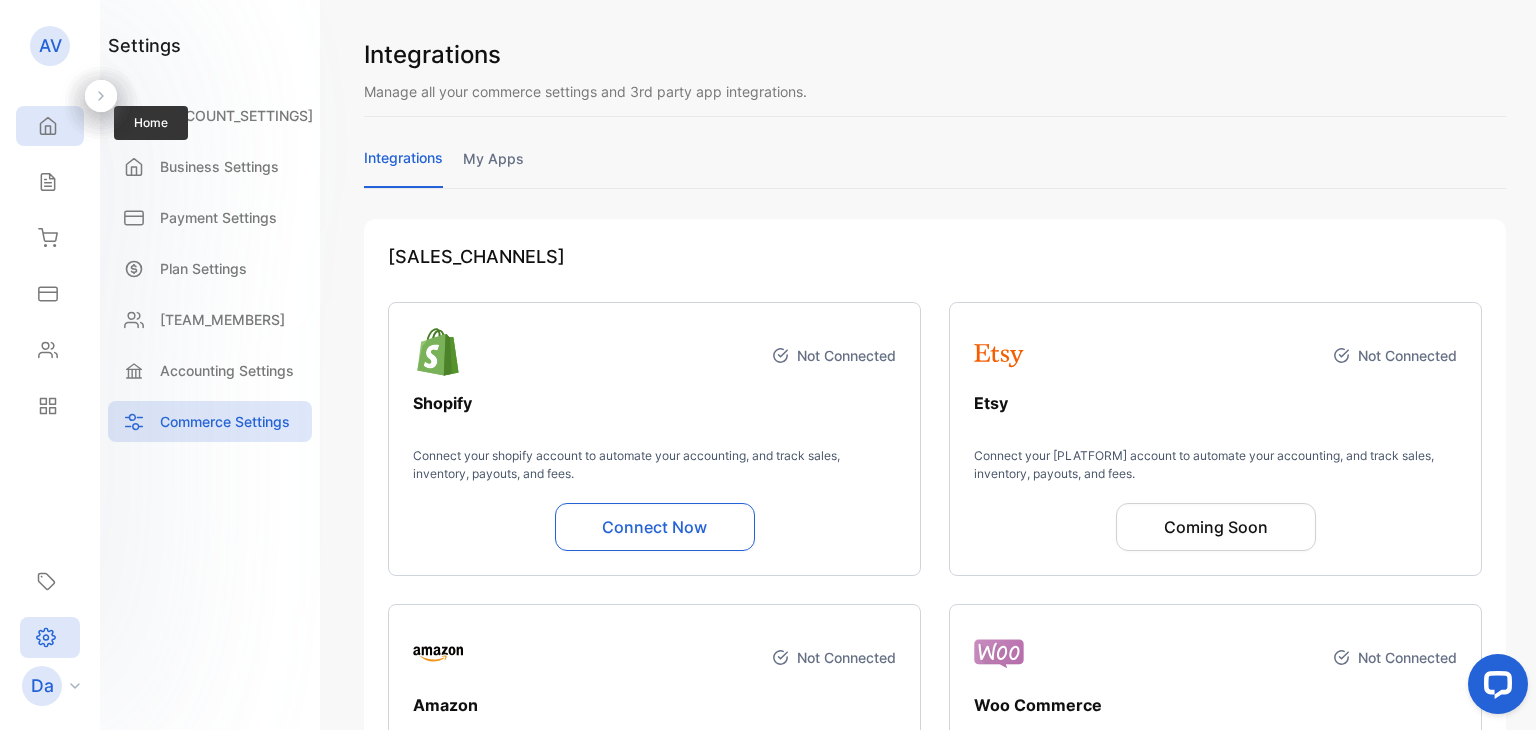 click 